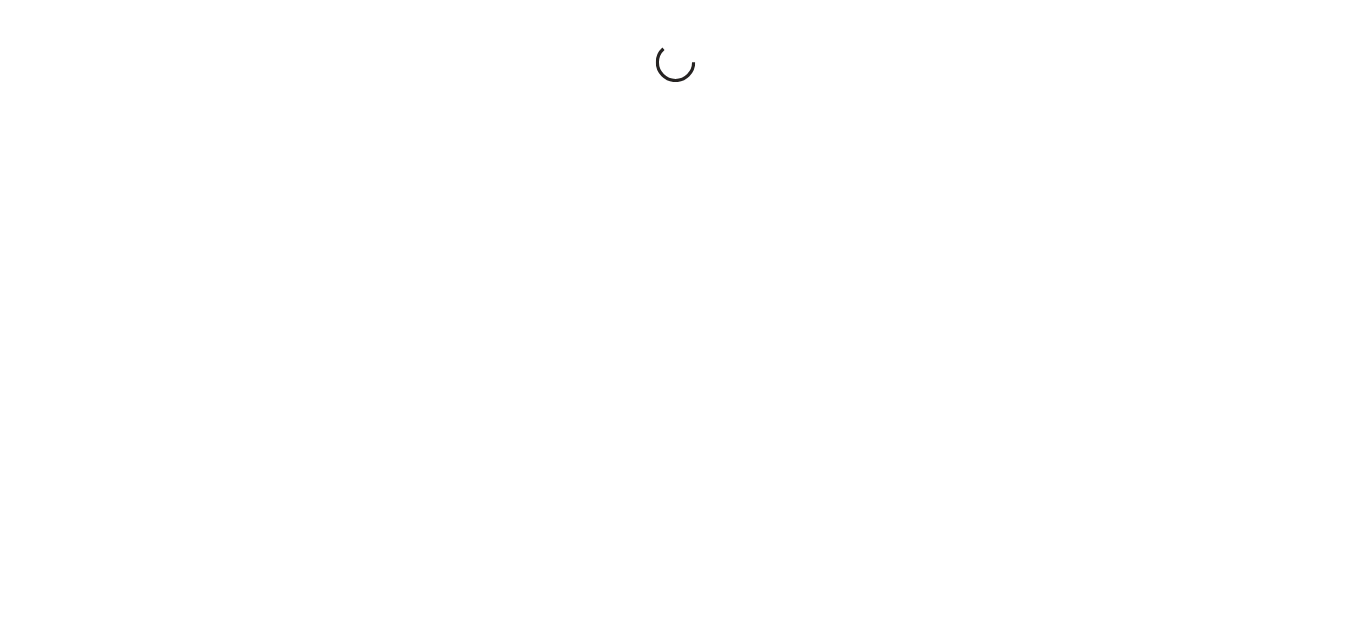 scroll, scrollTop: 0, scrollLeft: 0, axis: both 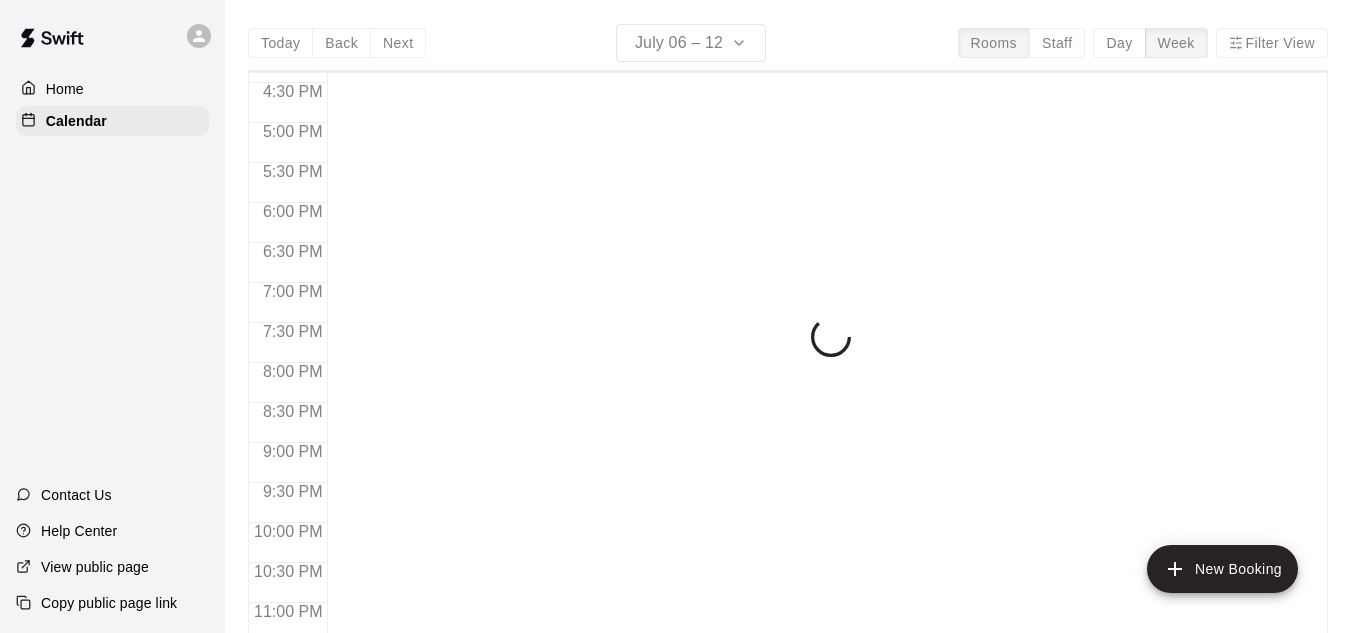 click 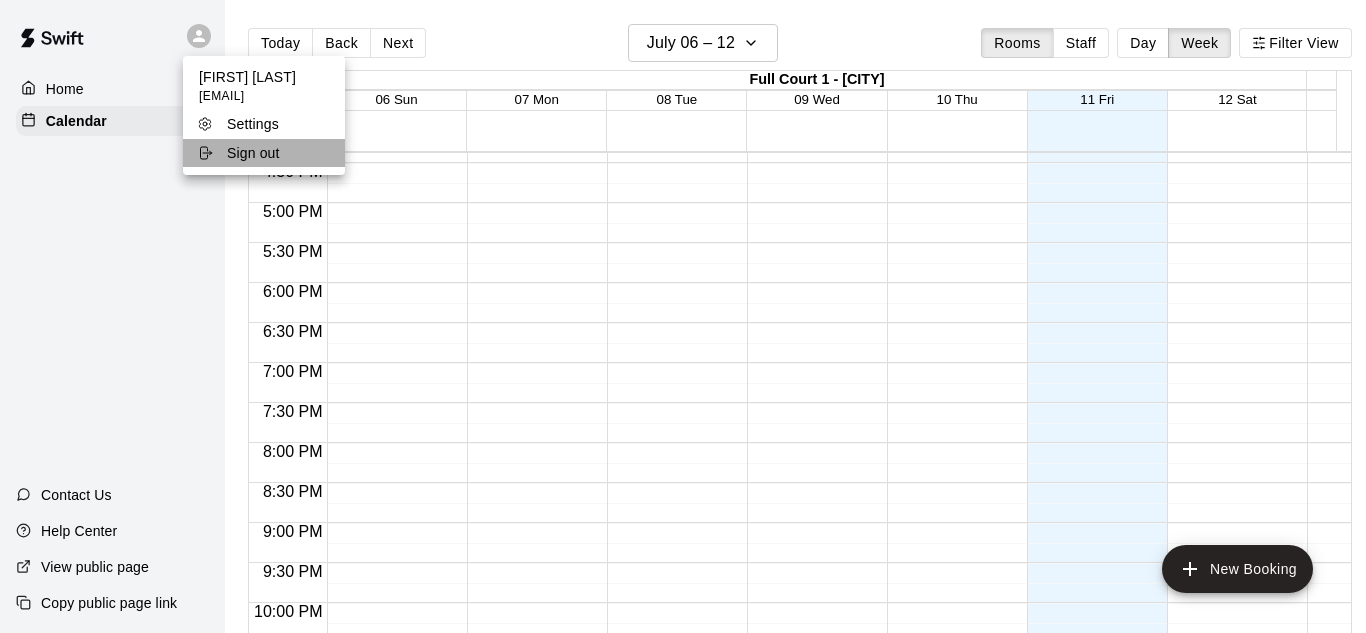 click on "Sign out" at bounding box center (253, 153) 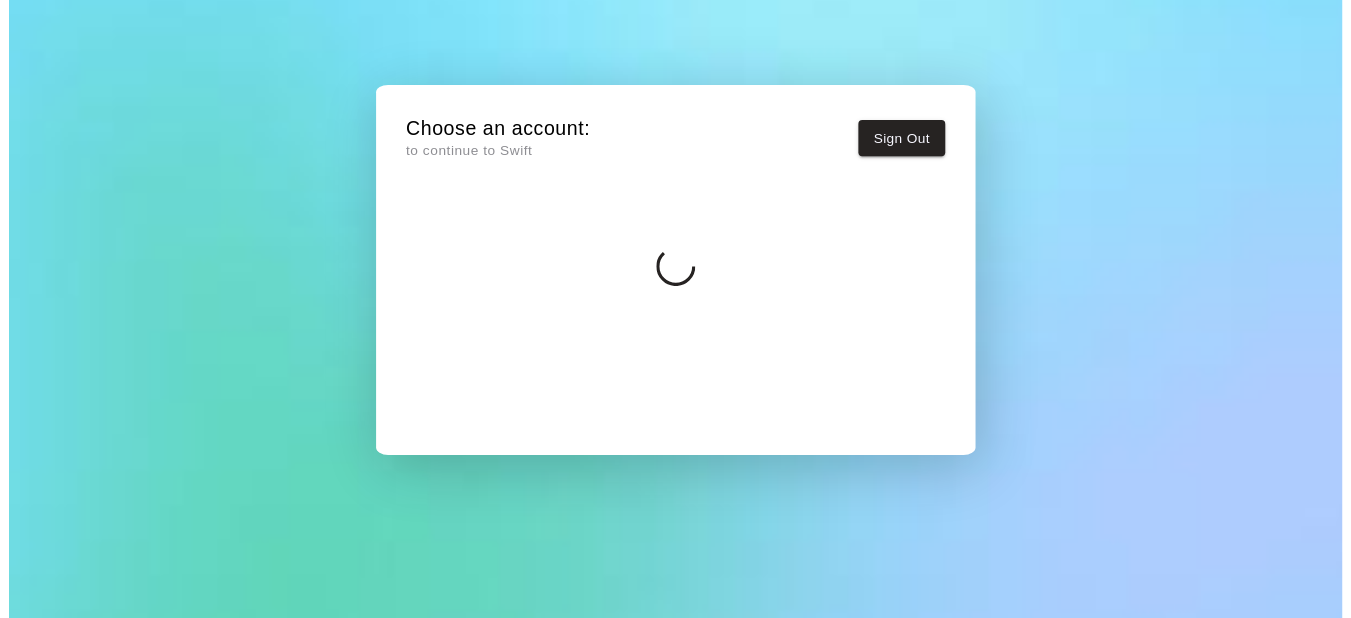 scroll, scrollTop: 0, scrollLeft: 0, axis: both 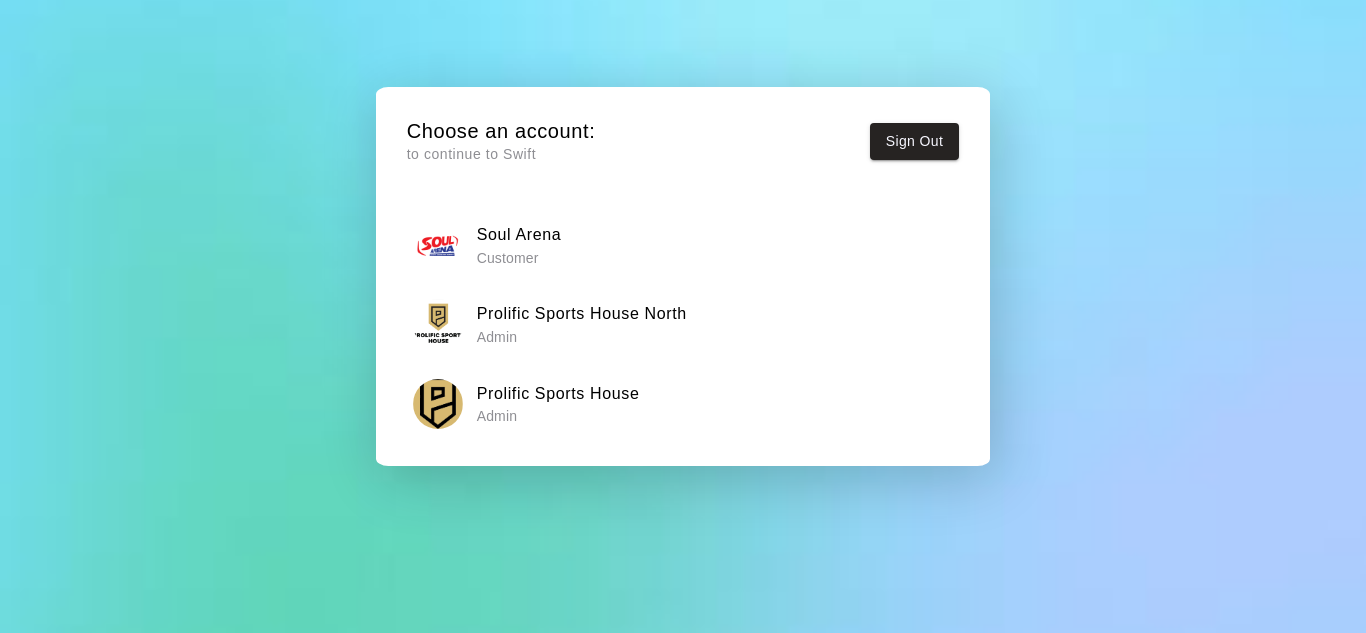 click on "Prolific Sports House North" at bounding box center [582, 314] 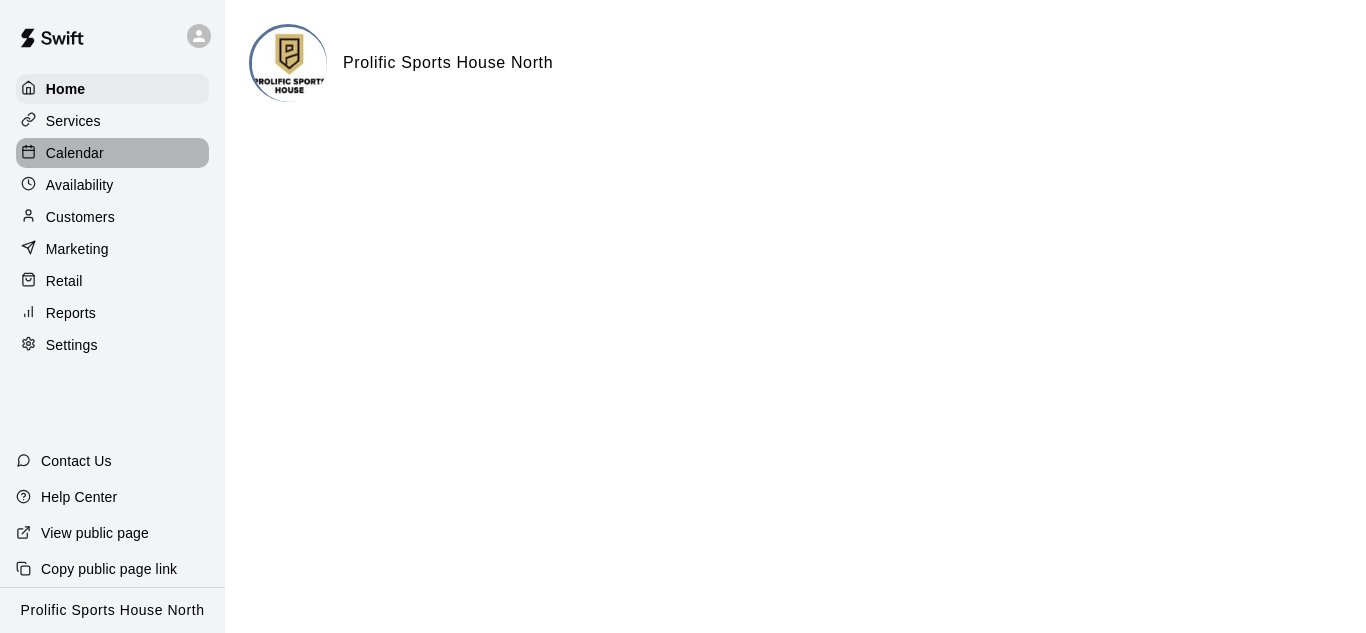 click on "Calendar" at bounding box center (75, 153) 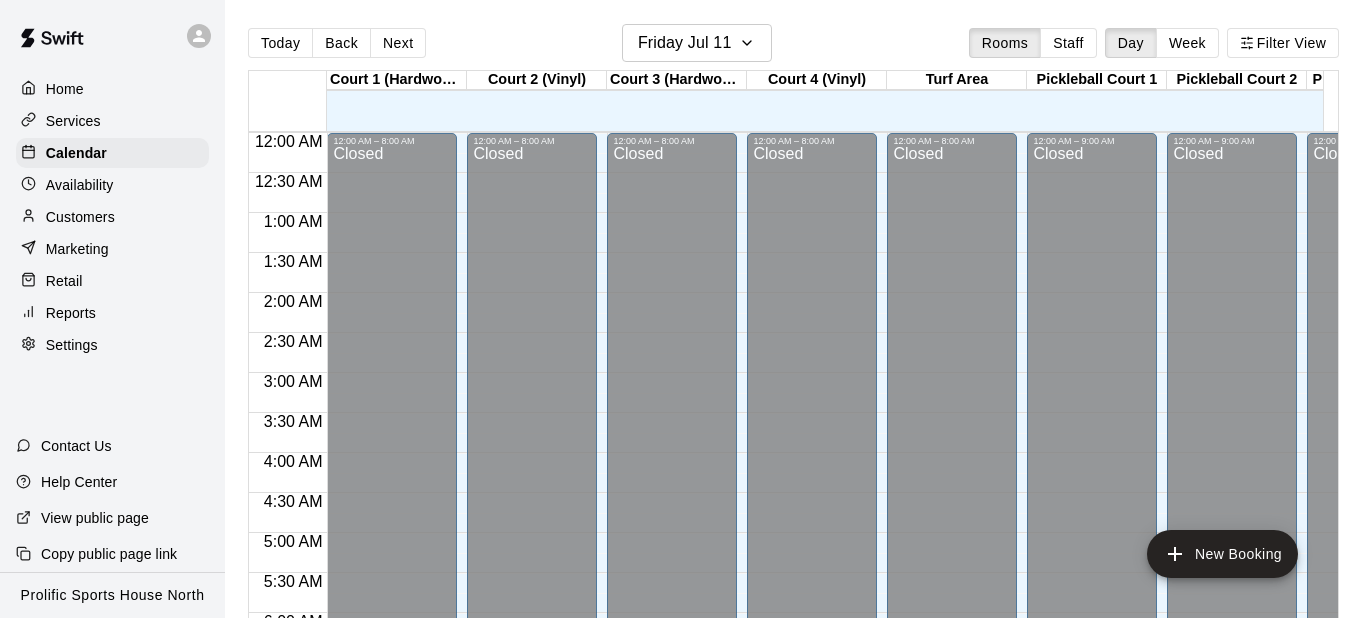 scroll, scrollTop: 1151, scrollLeft: 0, axis: vertical 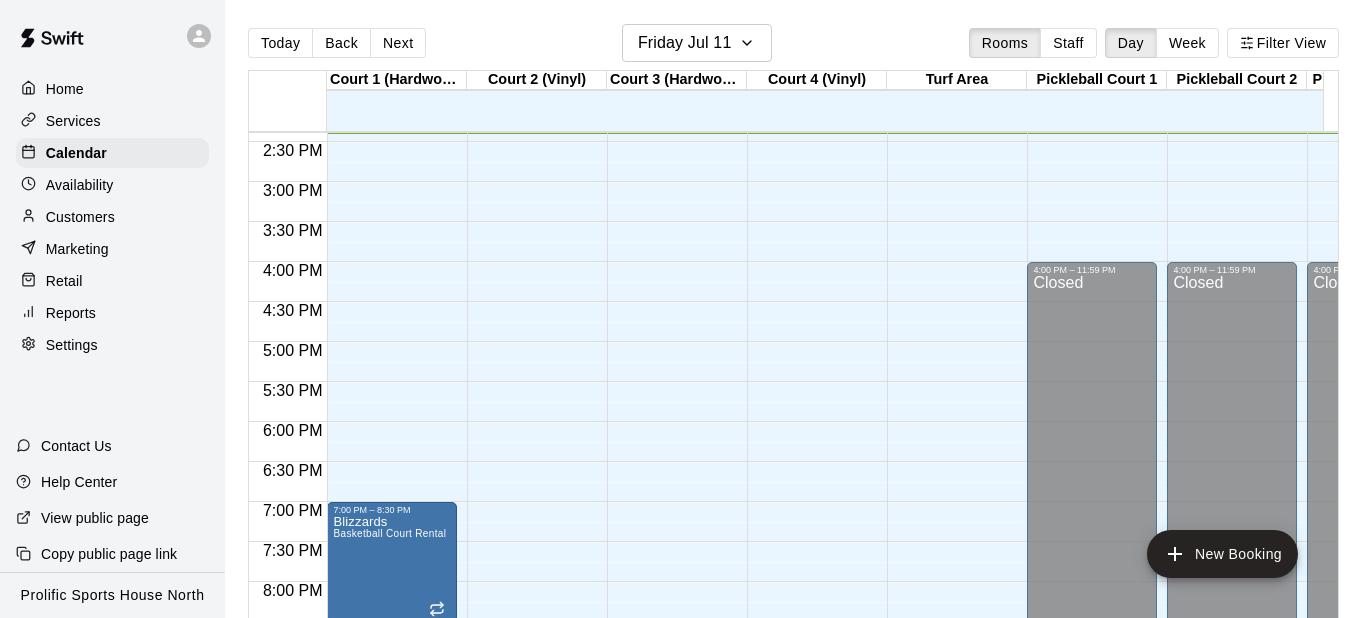 click on "Next" at bounding box center (398, 43) 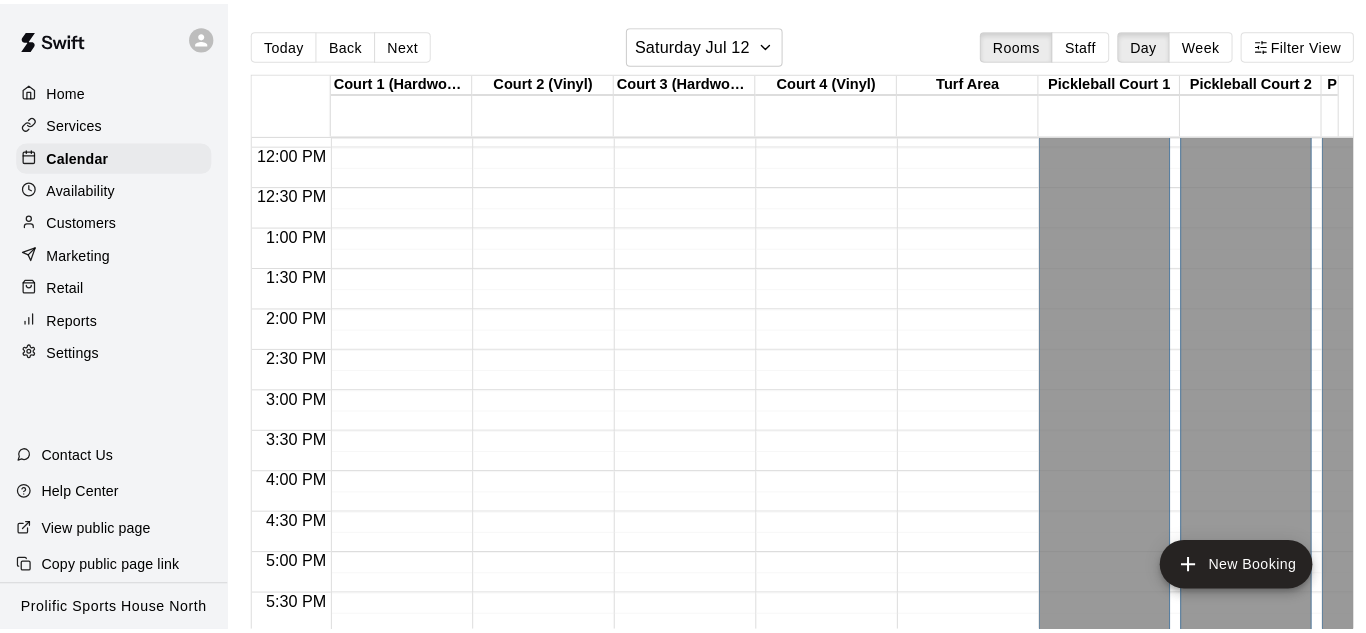 scroll, scrollTop: 751, scrollLeft: 0, axis: vertical 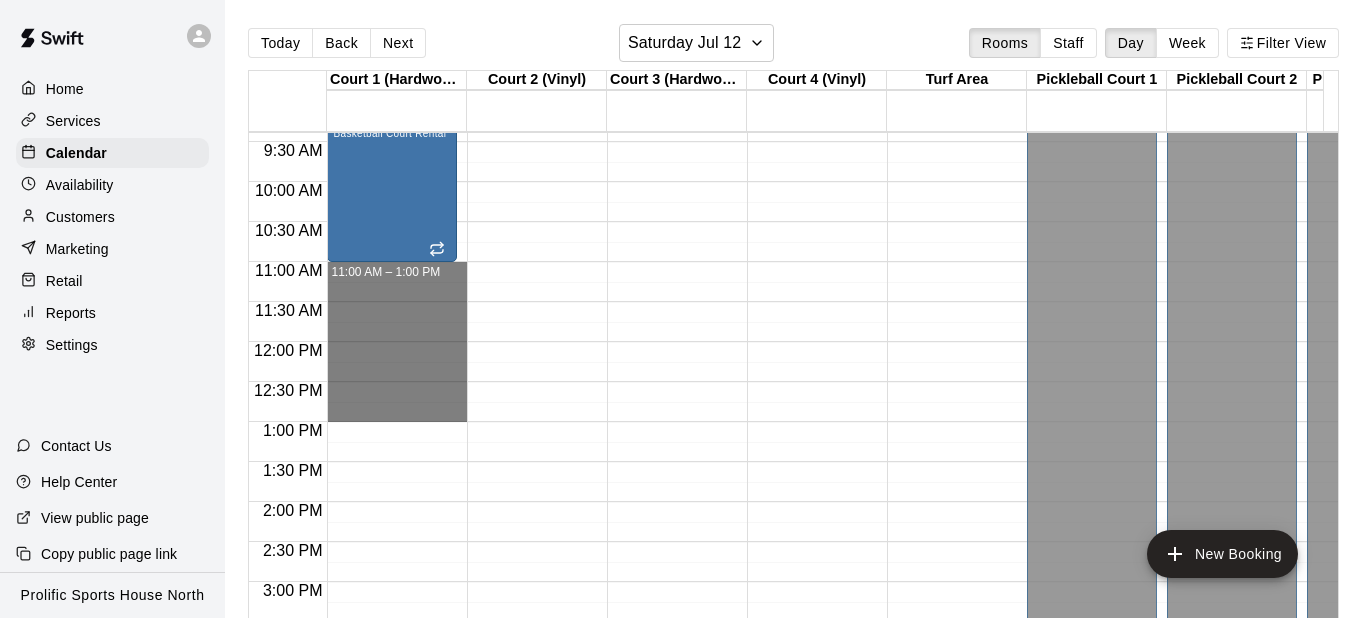 drag, startPoint x: 409, startPoint y: 274, endPoint x: 411, endPoint y: 421, distance: 147.01361 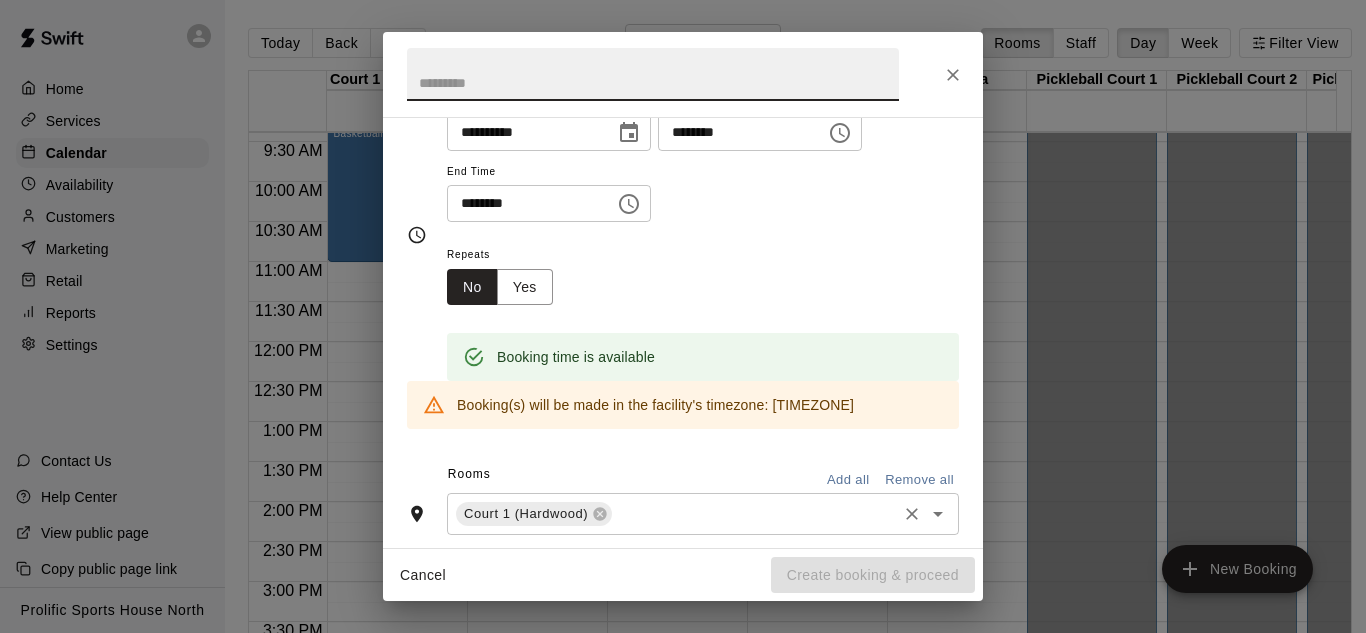scroll, scrollTop: 300, scrollLeft: 0, axis: vertical 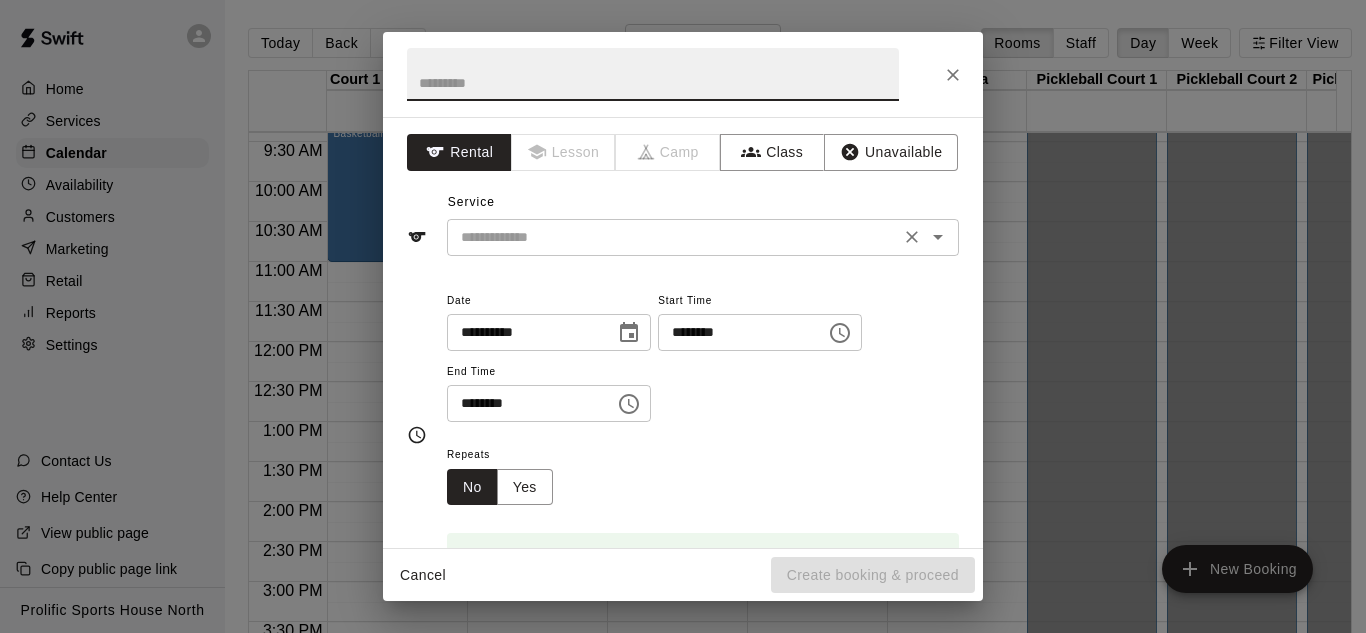 click at bounding box center [673, 237] 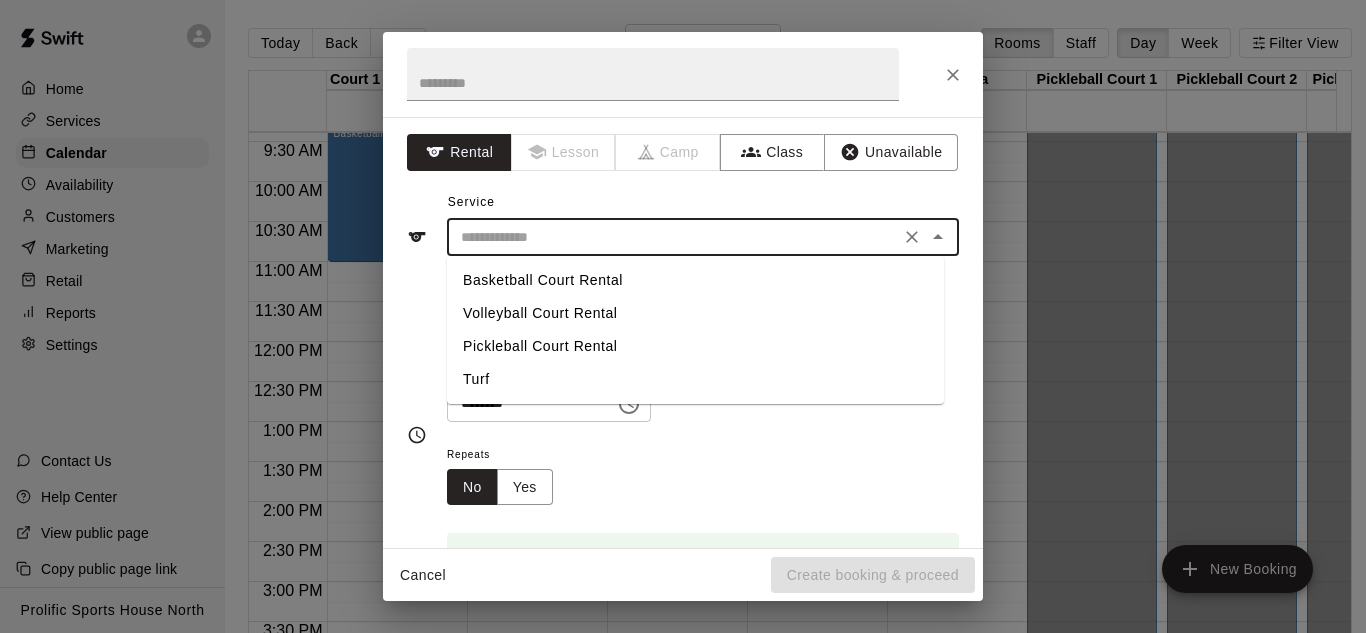 click on "Basketball Court Rental" at bounding box center (695, 280) 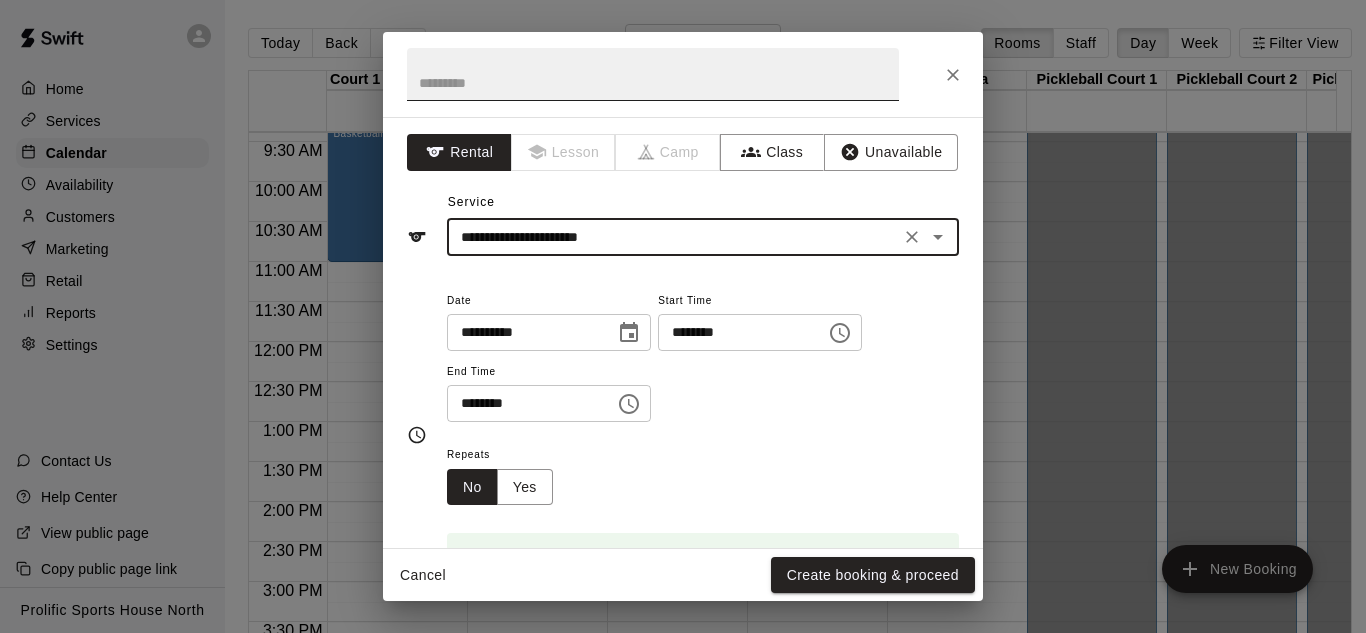 click at bounding box center [653, 74] 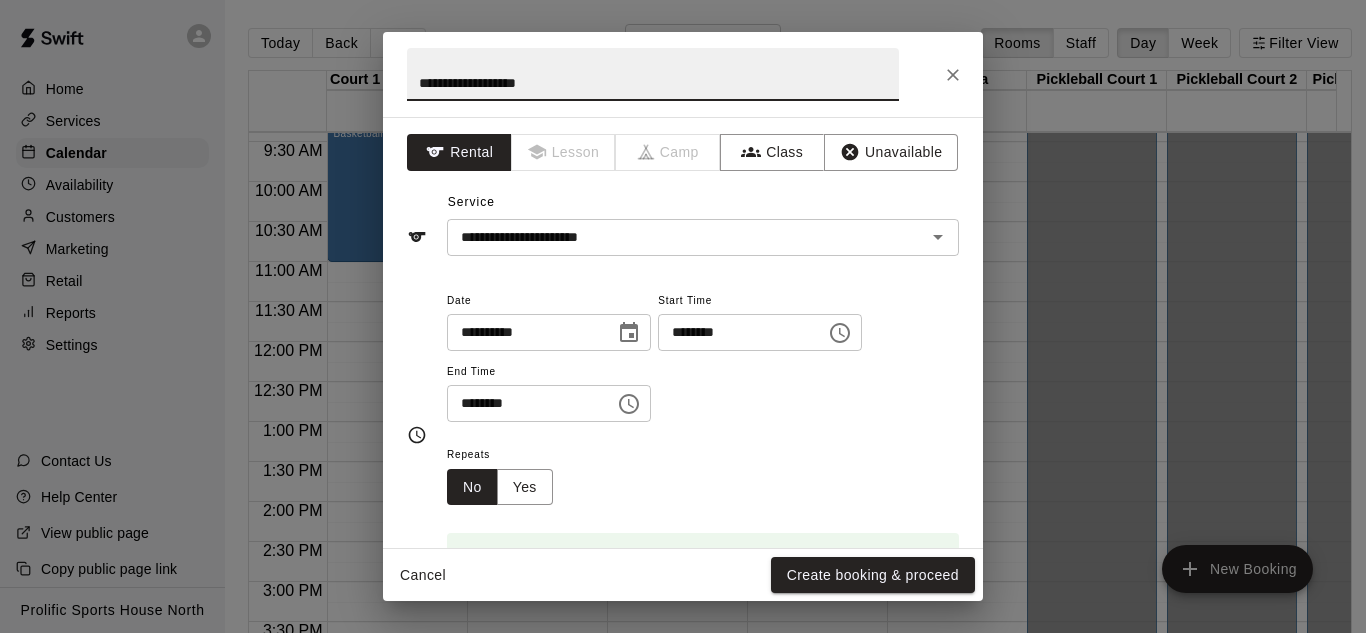 paste on "**********" 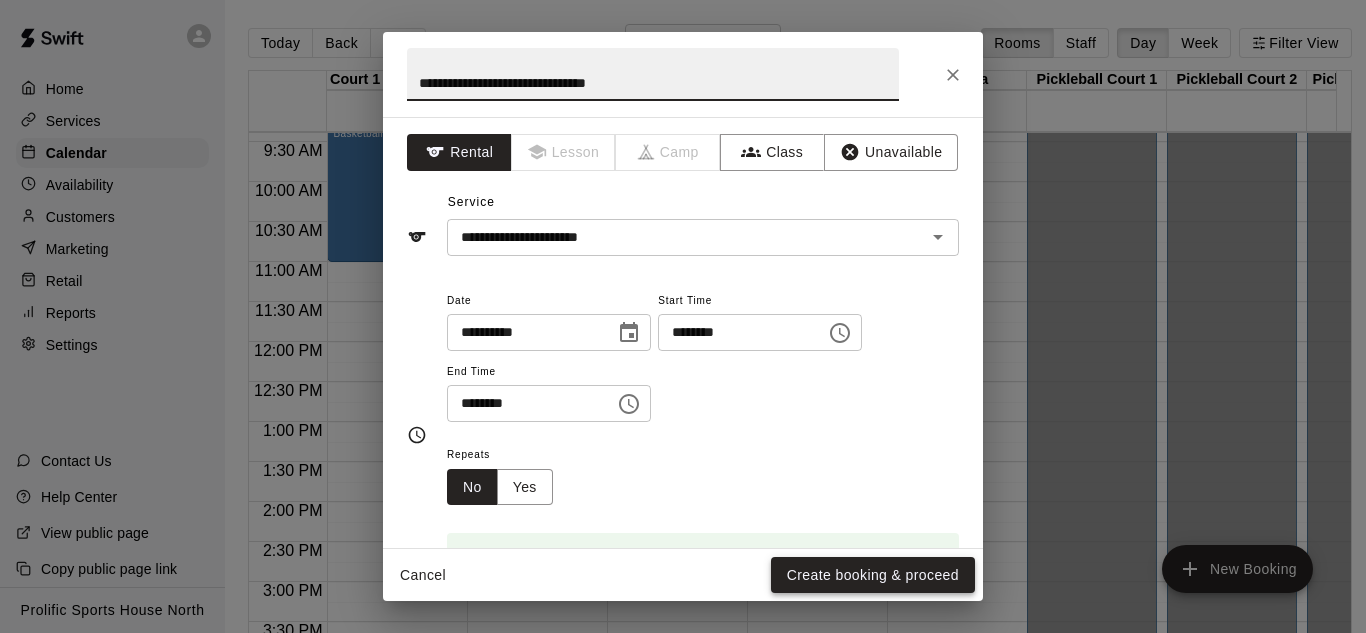 type on "**********" 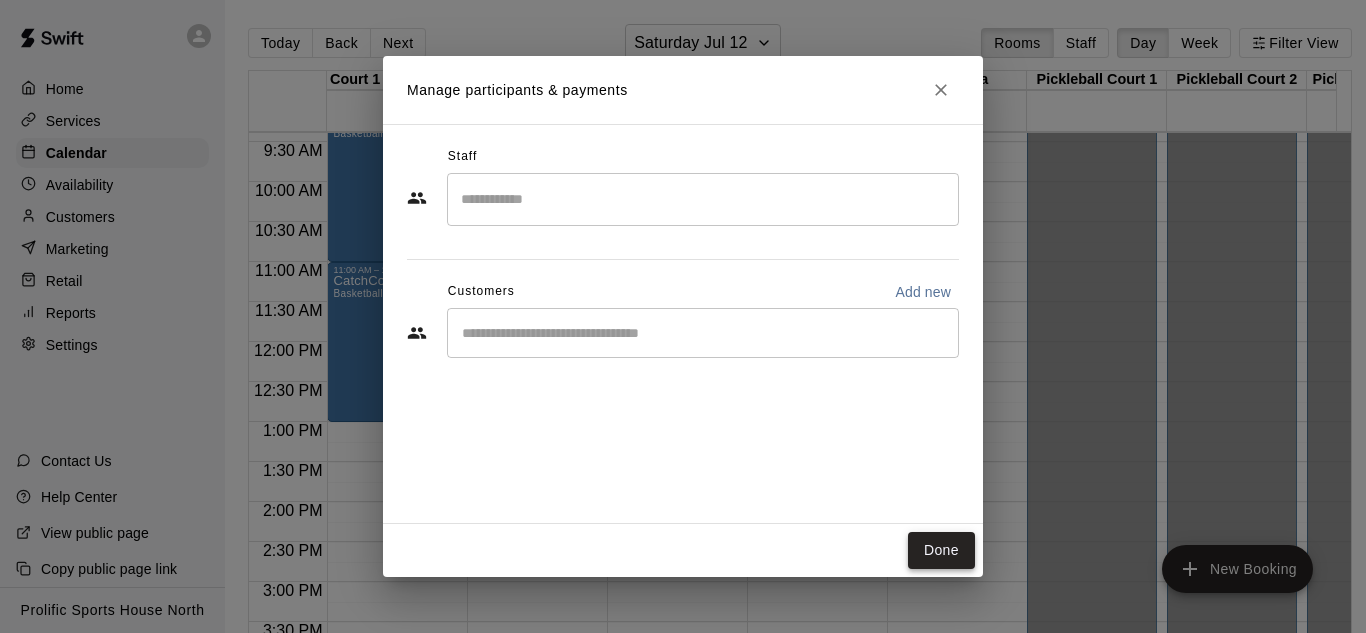 click on "Done" at bounding box center [941, 550] 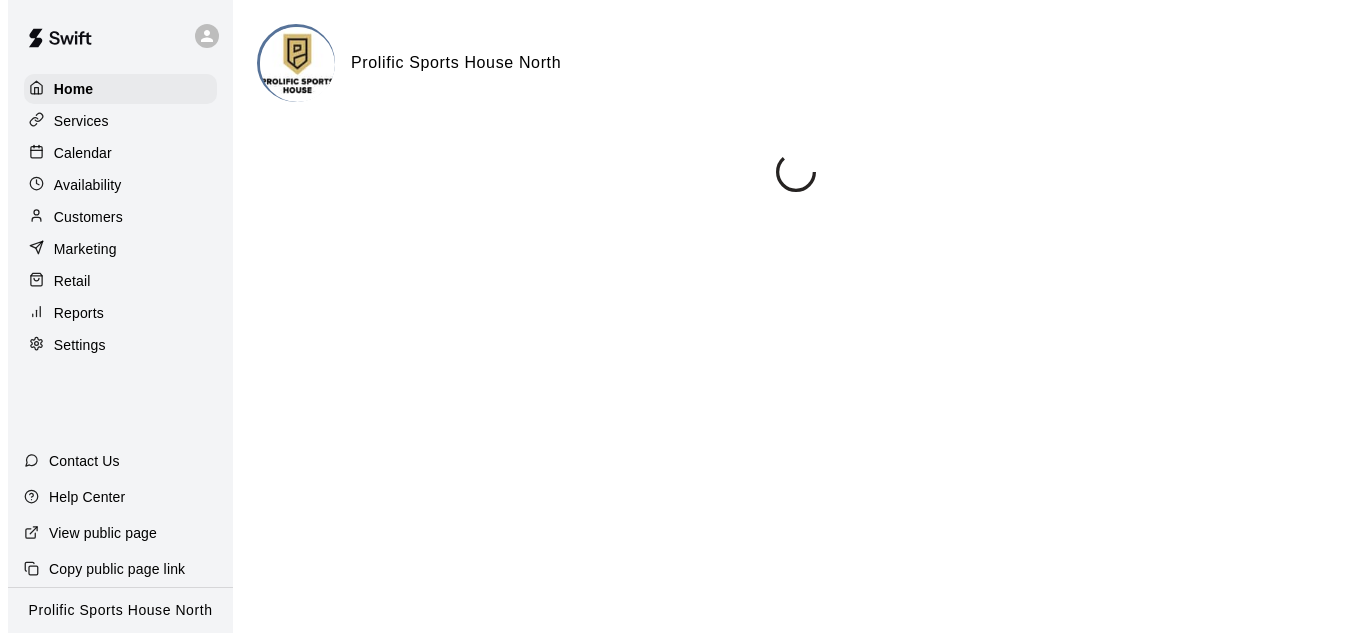 scroll, scrollTop: 0, scrollLeft: 0, axis: both 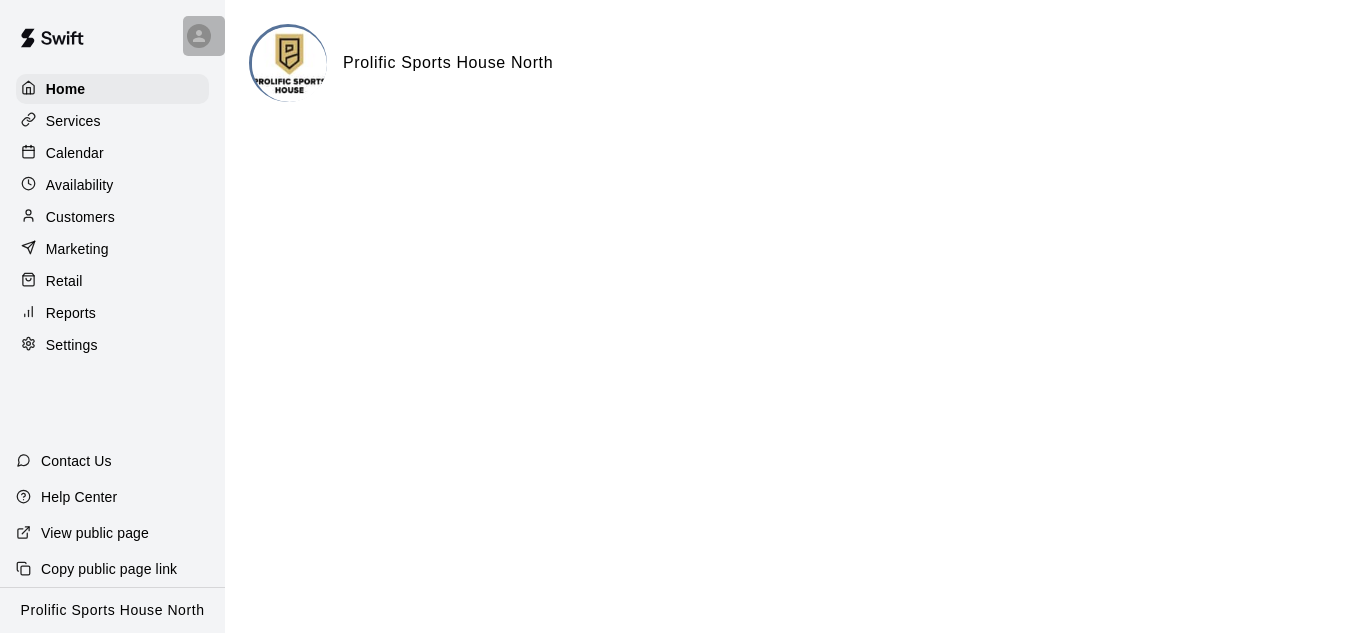 click 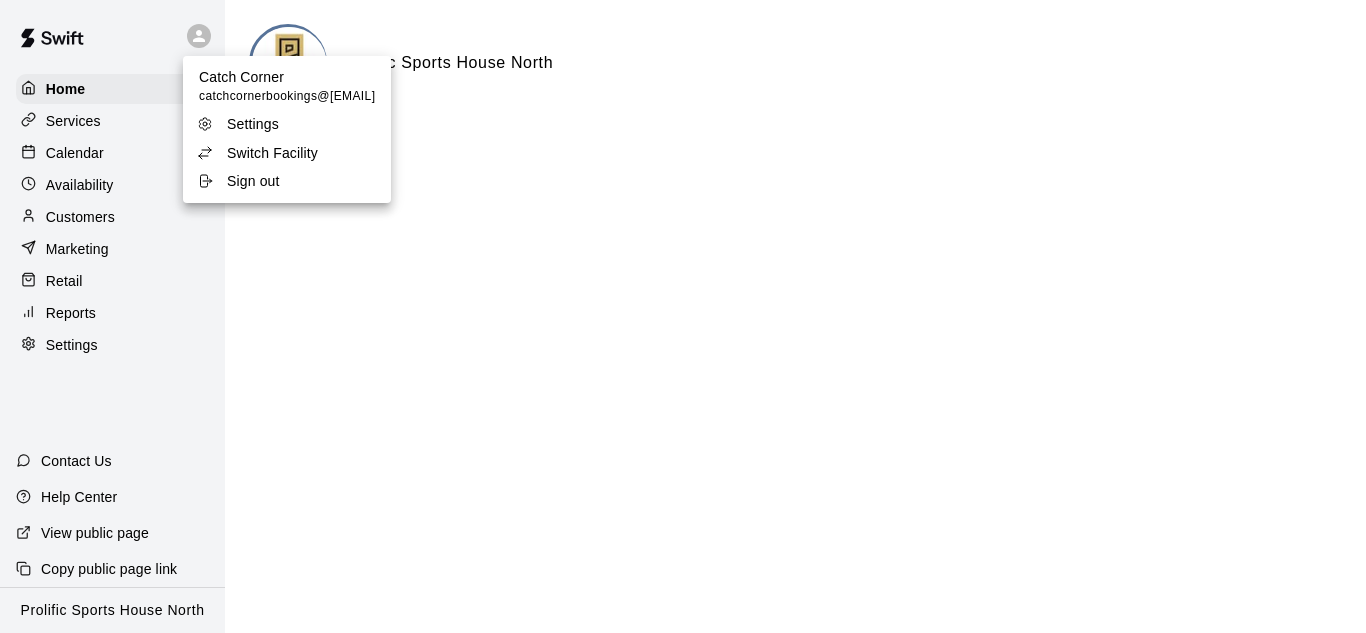 click on "Sign out" at bounding box center [253, 181] 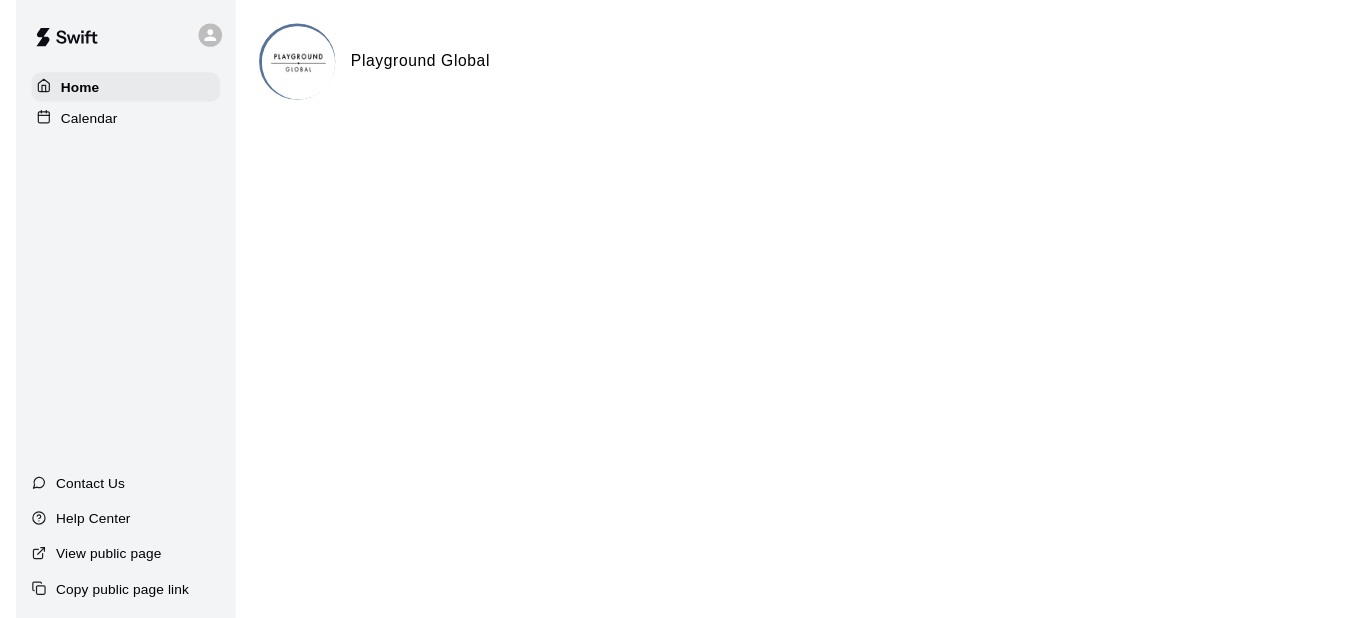 scroll, scrollTop: 0, scrollLeft: 0, axis: both 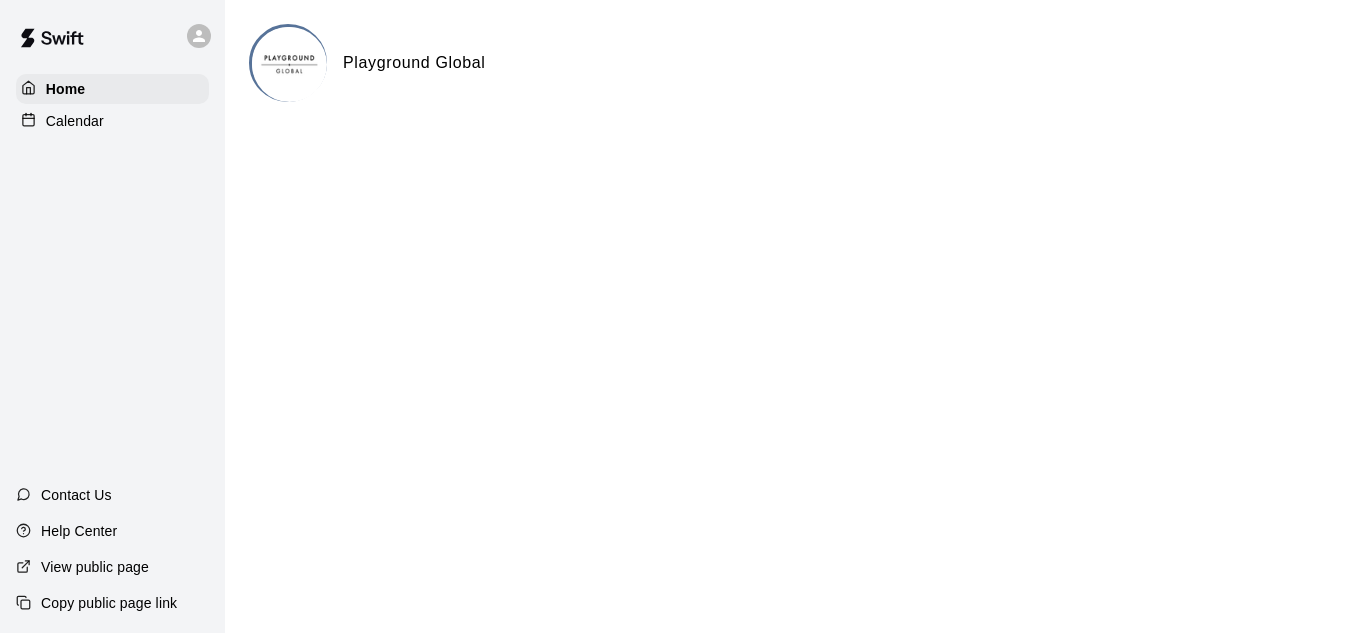 click on "Calendar" at bounding box center (112, 121) 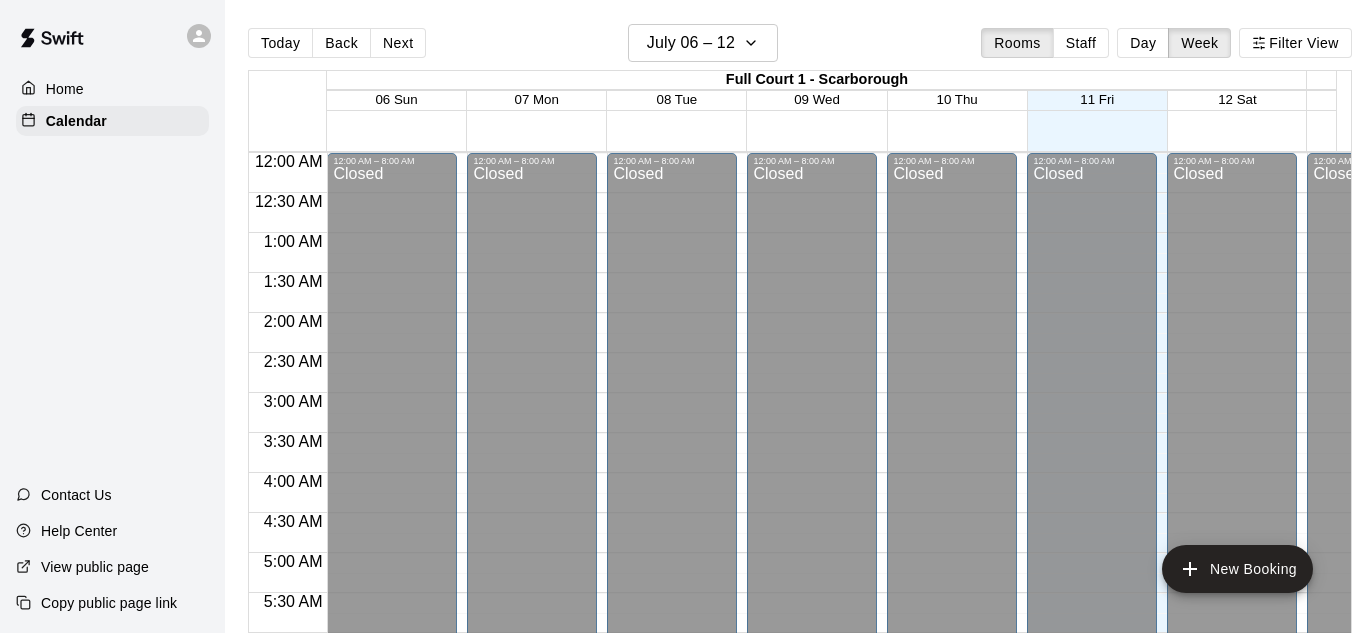 click on "Day" at bounding box center (1143, 43) 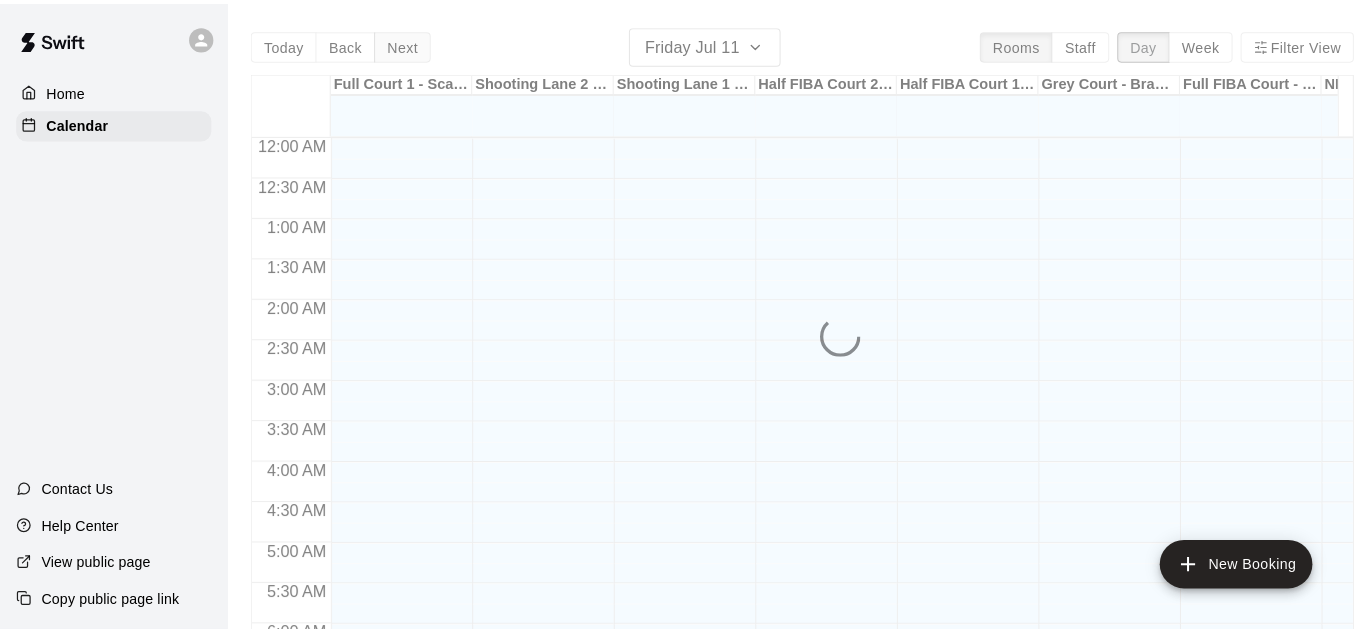 scroll, scrollTop: 1327, scrollLeft: 0, axis: vertical 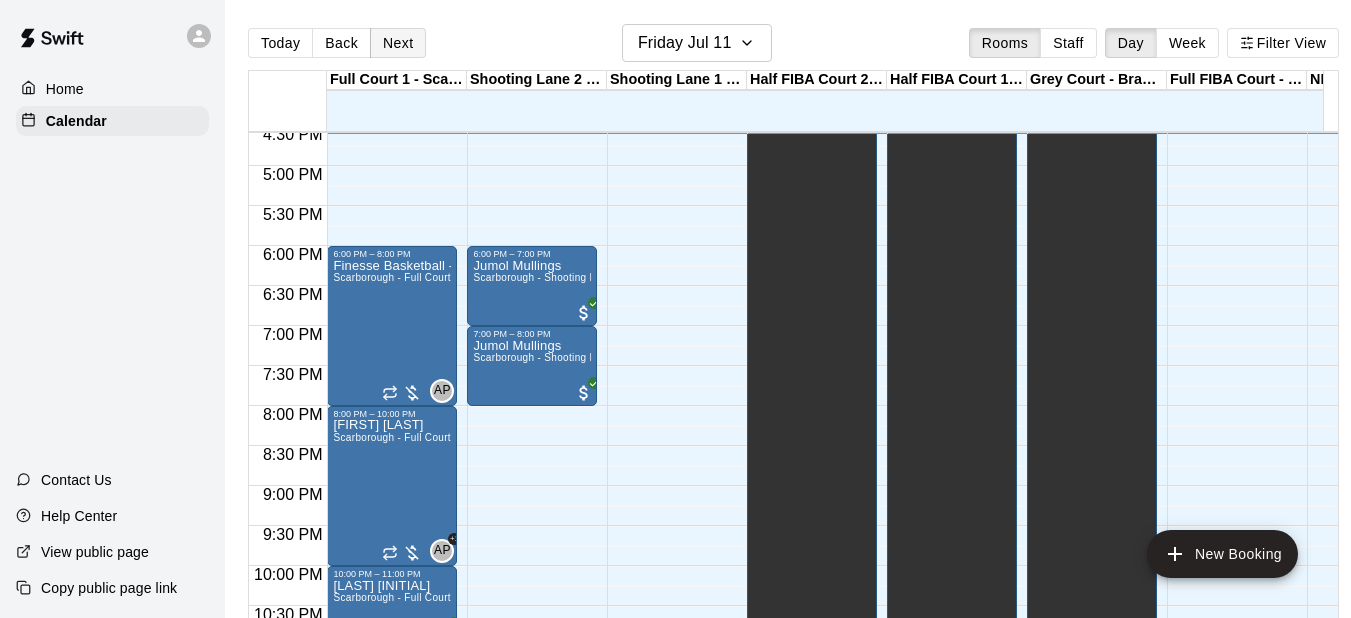 click on "Next" at bounding box center (398, 43) 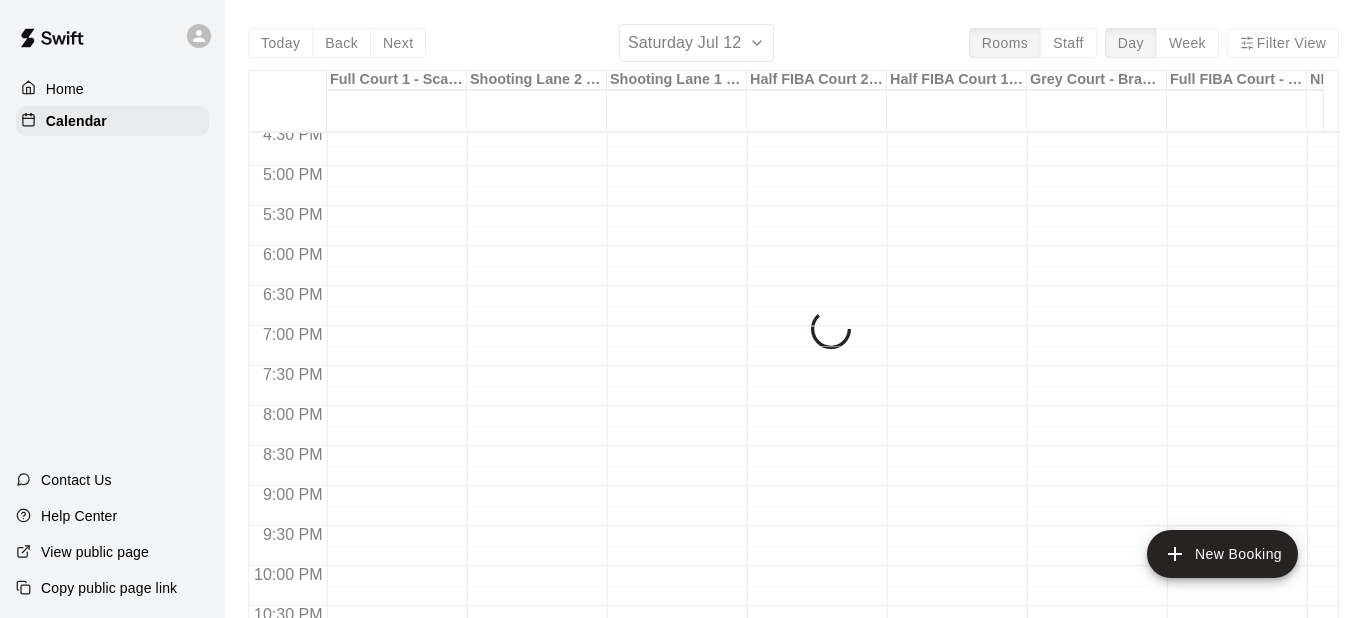 click on "Today Back Next Saturday Jul 12 Rooms Staff Day Week Filter View Full Court 1 - Scarborough 12 Sat Shooting Lane 2 - Scarborough 12 Sat Shooting Lane 1 - Scarborough 12 Sat Half FIBA Court 2 - Brampton 12 Sat Half FIBA Court 1 - Brampton 12 Sat Grey Court - Brampton 12 Sat Full FIBA Court - Burlington 12 Sat NPH Court - Burlington 12 Sat BUR - Pickleball Court 2 12 Sat BUR - Pickleball Court 1 12 Sat Weight Room - Burlington 12 Sat PB - Pickleball Court 1 12 Sat PB - Pickleball Court 2 12 Sat PB - Pickleball Court 3 12 Sat PB - Pickleball Court 4 12 Sat HS Court 1 - Peterborough 12 Sat HS Court 2 - Peterborough 12 Sat 12:00 AM 12:30 AM 1:00 AM 1:30 AM 2:00 AM 2:30 AM 3:00 AM 3:30 AM 4:00 AM 4:30 AM 5:00 AM 5:30 AM 6:00 AM 6:30 AM 7:00 AM 7:30 AM 8:00 AM 8:30 AM 9:00 AM 9:30 AM 10:00 AM 10:30 AM 11:00 AM 11:30 AM 12:00 PM 12:30 PM 1:00 PM 1:30 PM 2:00 PM 2:30 PM 3:00 PM 3:30 PM 4:00 PM 4:30 PM 5:00 PM 5:30 PM 6:00 PM 6:30 PM 7:00 PM 7:30 PM 8:00 PM 8:30 PM 9:00 PM 9:30 PM 10:00 PM 10:30 PM 11:00 PM 11:30 PM" at bounding box center [793, 333] 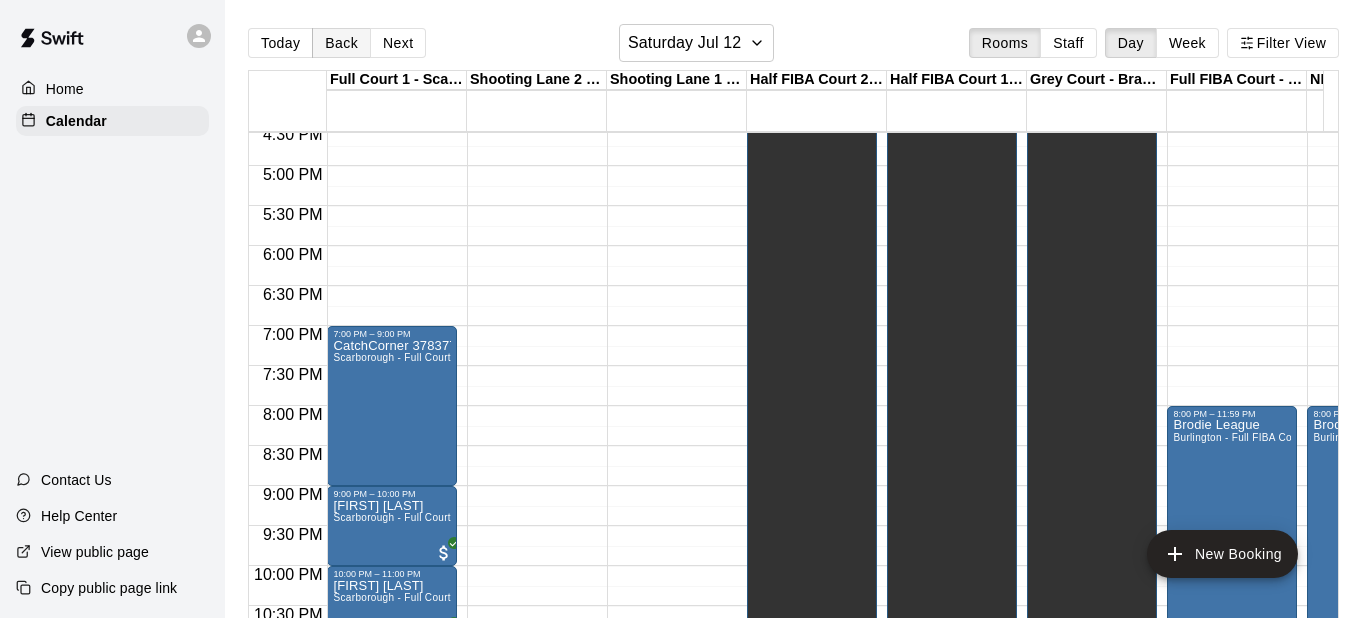 drag, startPoint x: 345, startPoint y: 50, endPoint x: 256, endPoint y: 2, distance: 101.118744 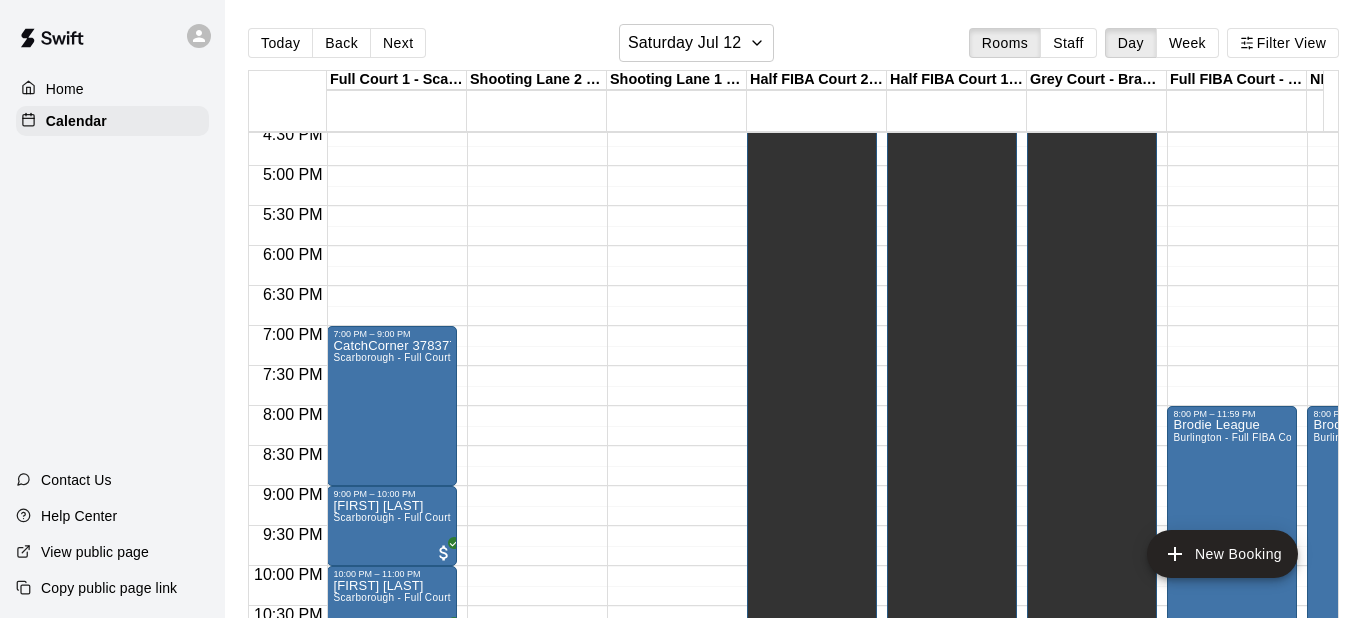 click on "Back" at bounding box center [341, 43] 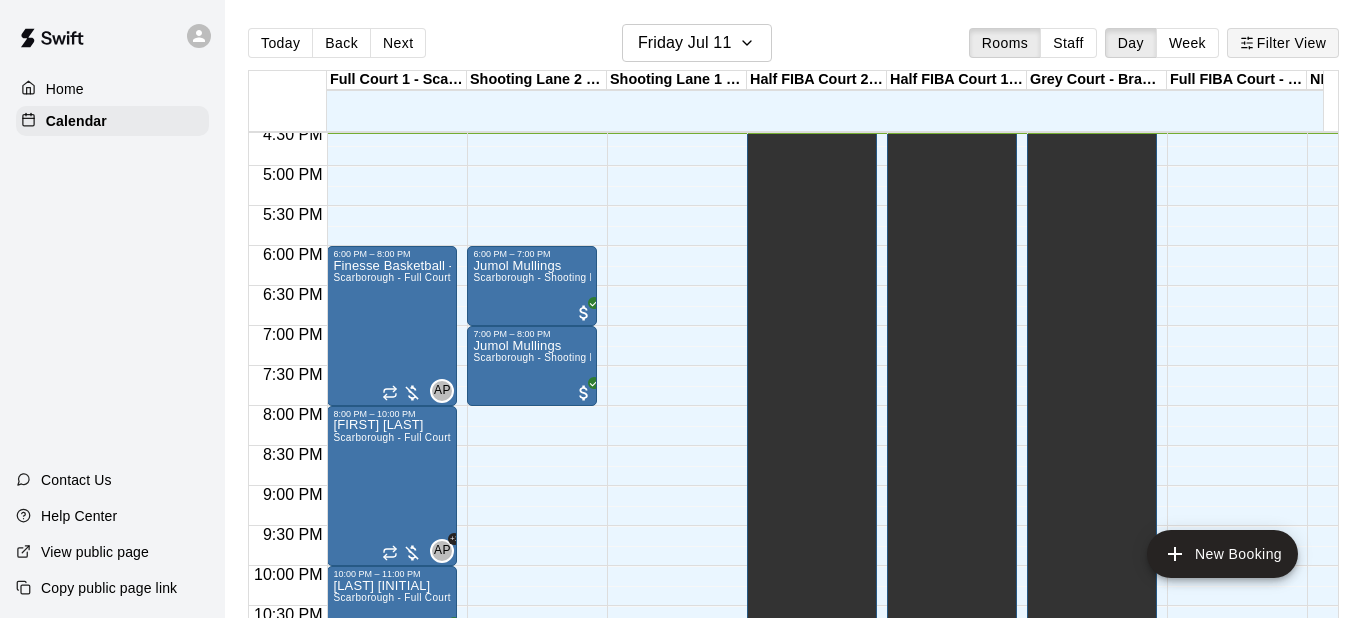 click on "Filter View" at bounding box center (1283, 43) 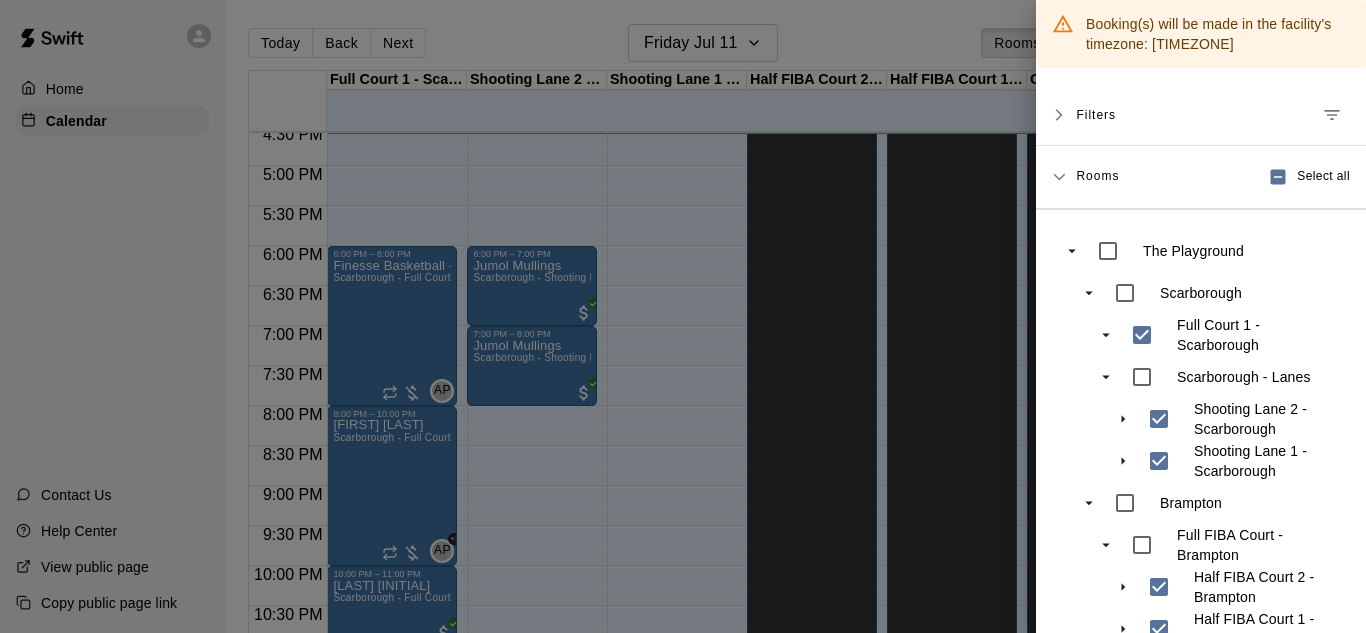 scroll, scrollTop: 300, scrollLeft: 0, axis: vertical 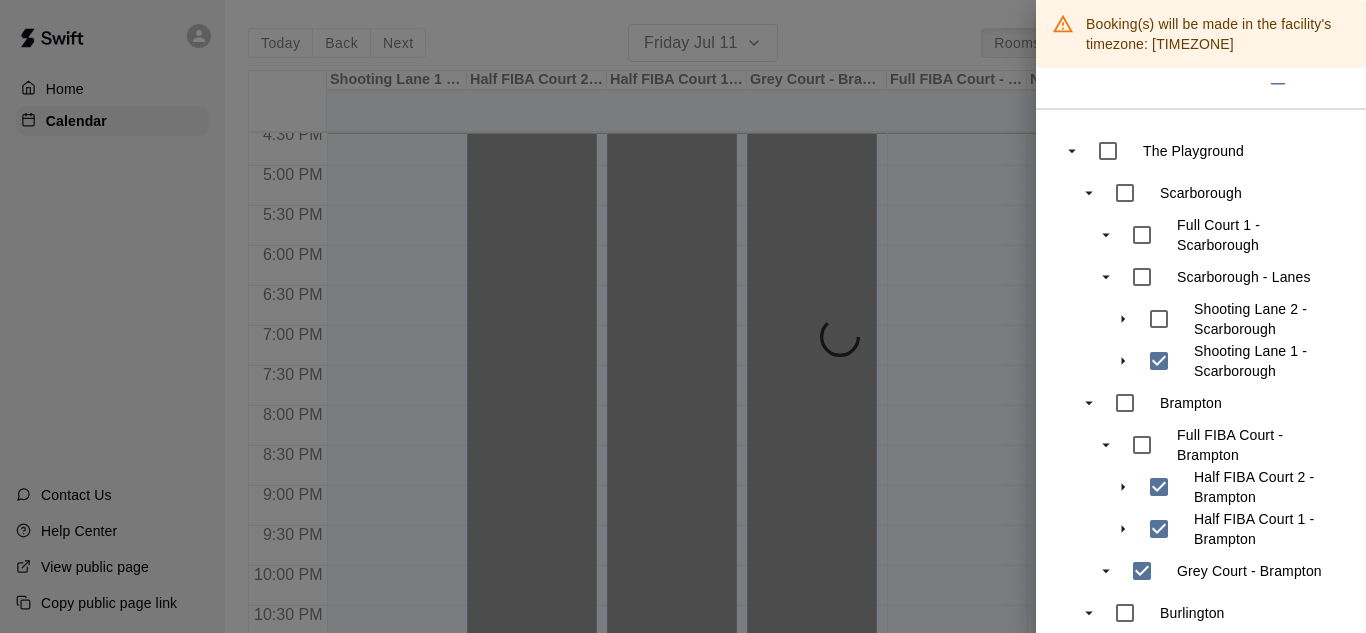 click on "Shooting Lane 1 - [CITY]" at bounding box center (1238, 361) 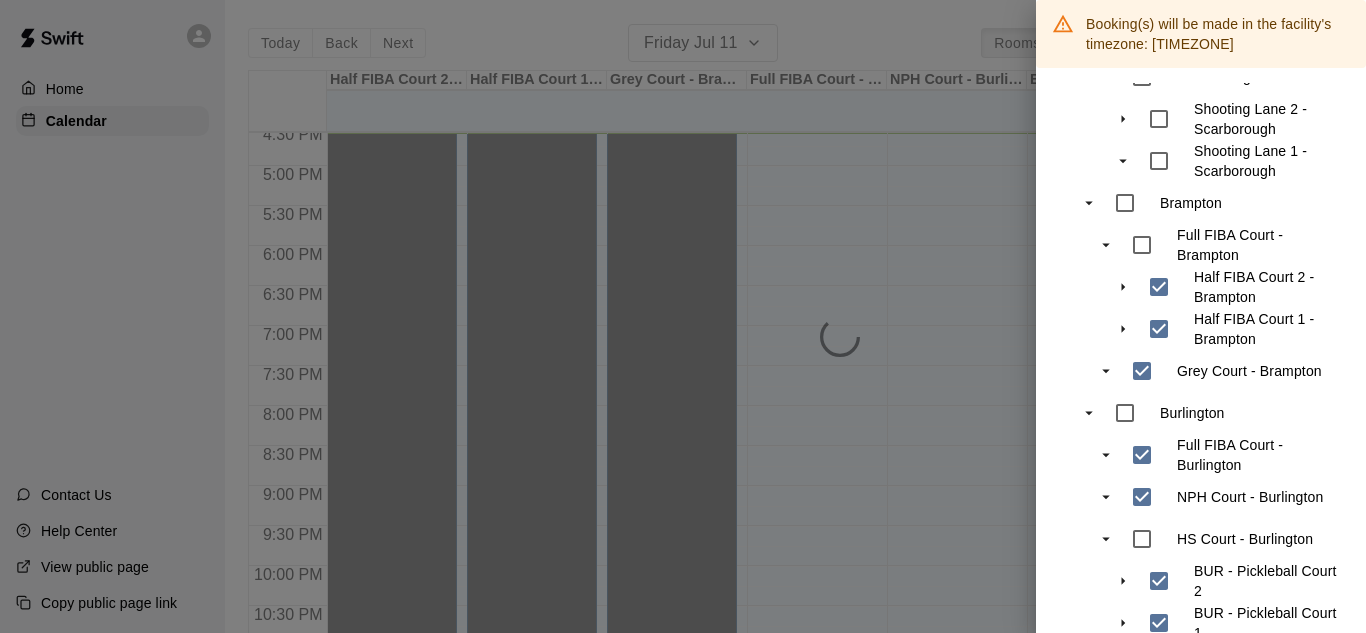 scroll, scrollTop: 600, scrollLeft: 0, axis: vertical 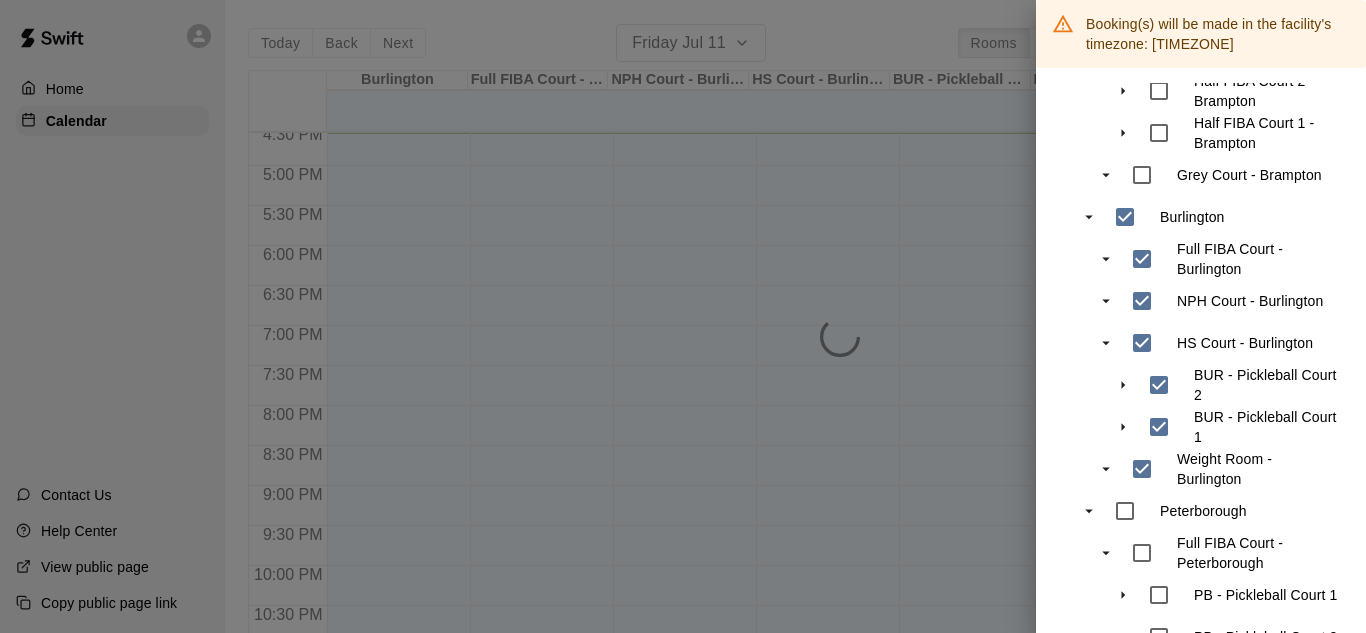 click at bounding box center [683, 316] 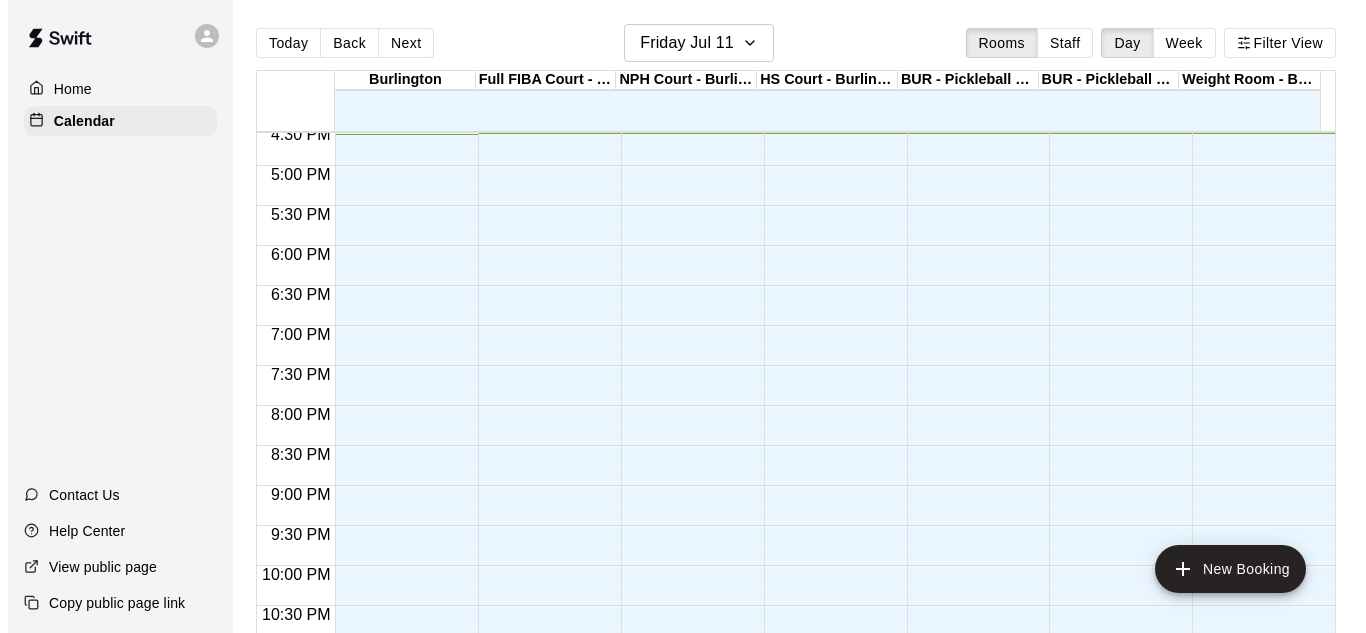 scroll, scrollTop: 1398, scrollLeft: 0, axis: vertical 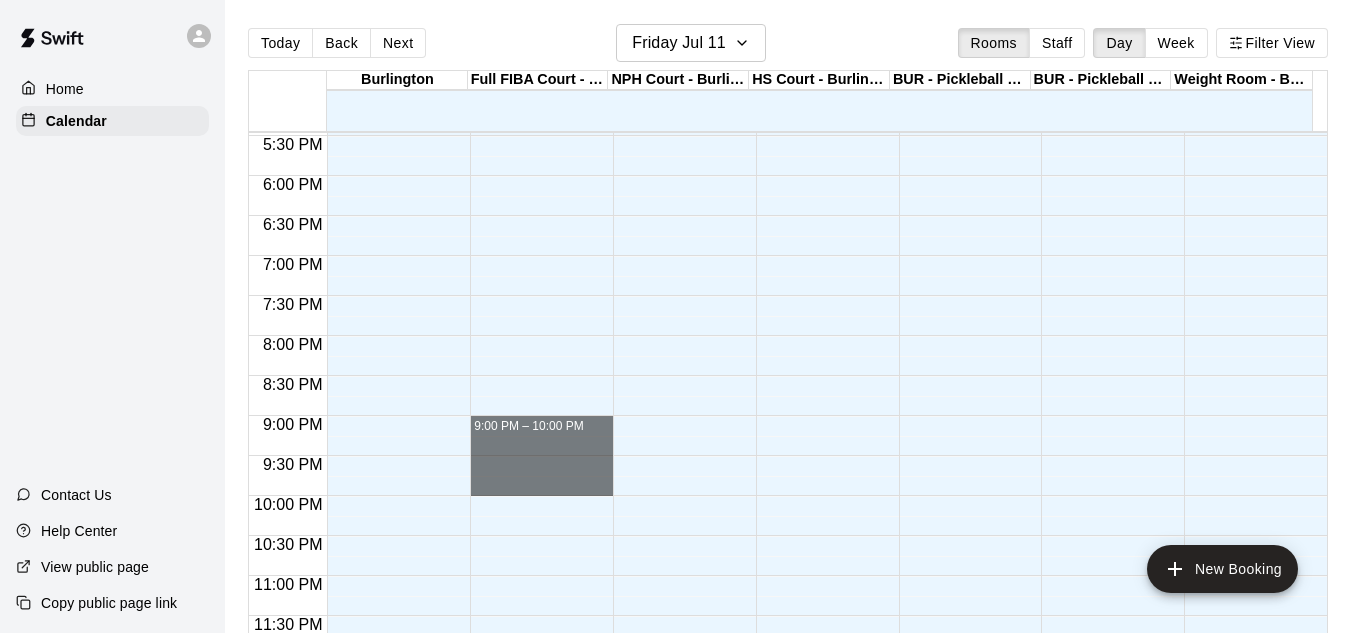 drag, startPoint x: 523, startPoint y: 425, endPoint x: 523, endPoint y: 478, distance: 53 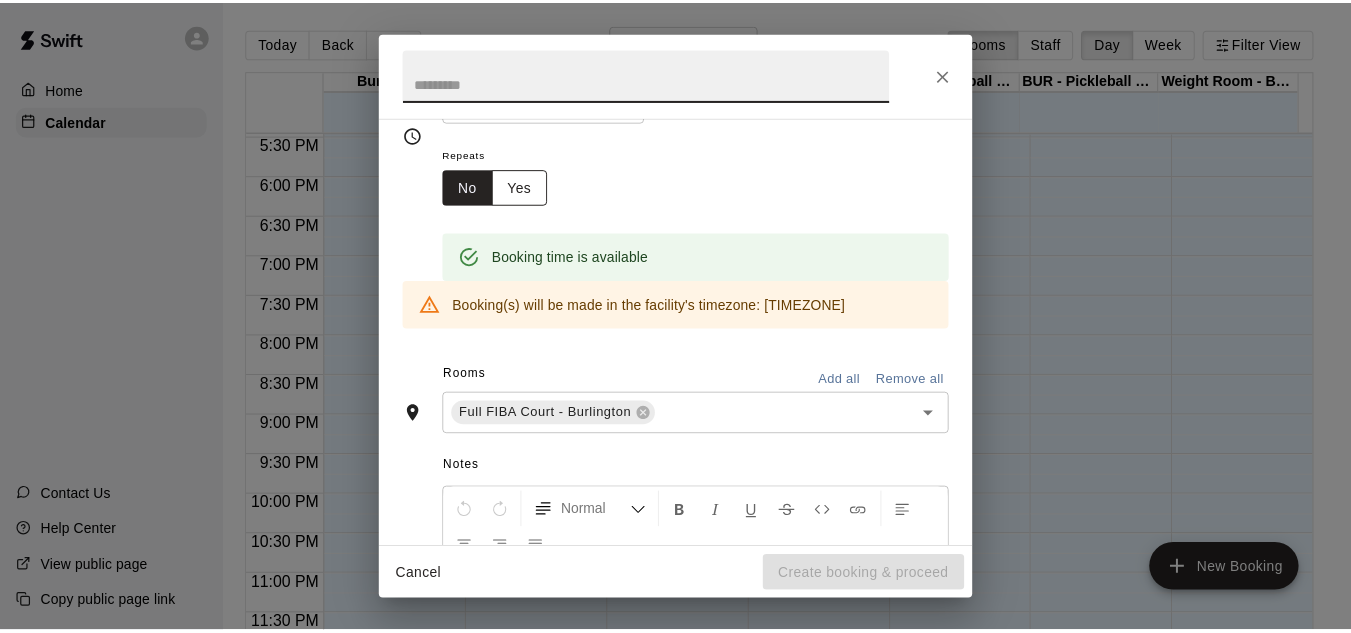 scroll, scrollTop: 0, scrollLeft: 0, axis: both 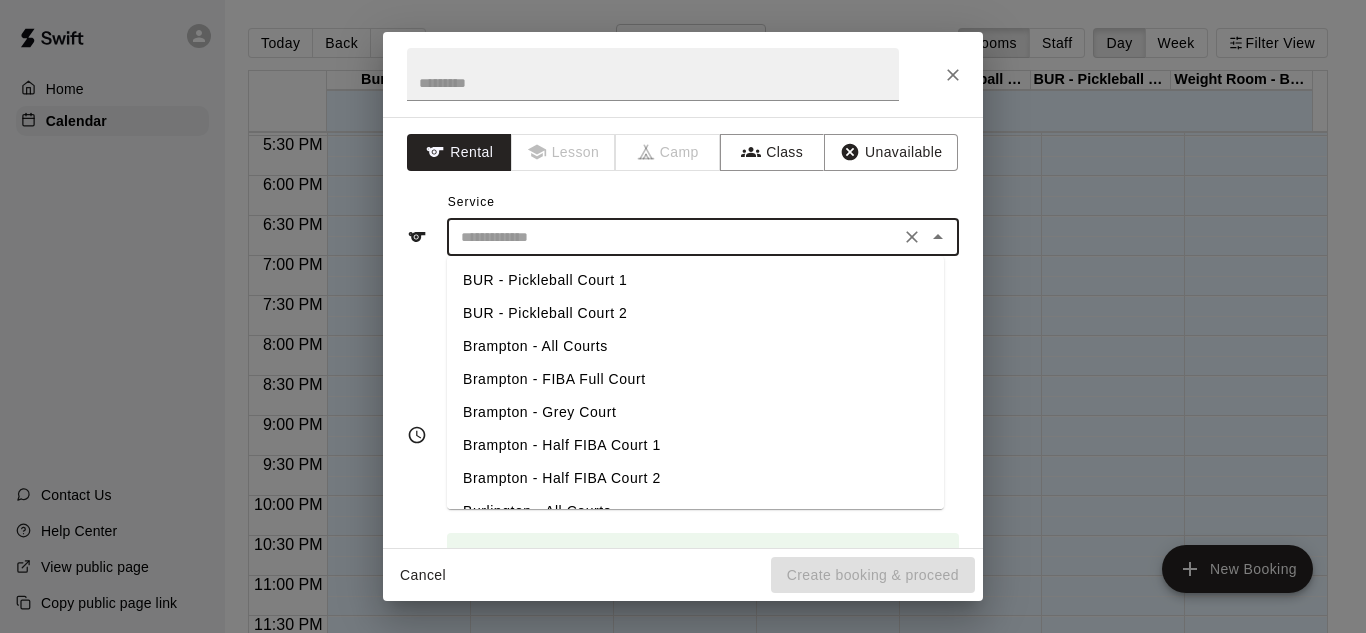 click at bounding box center (673, 237) 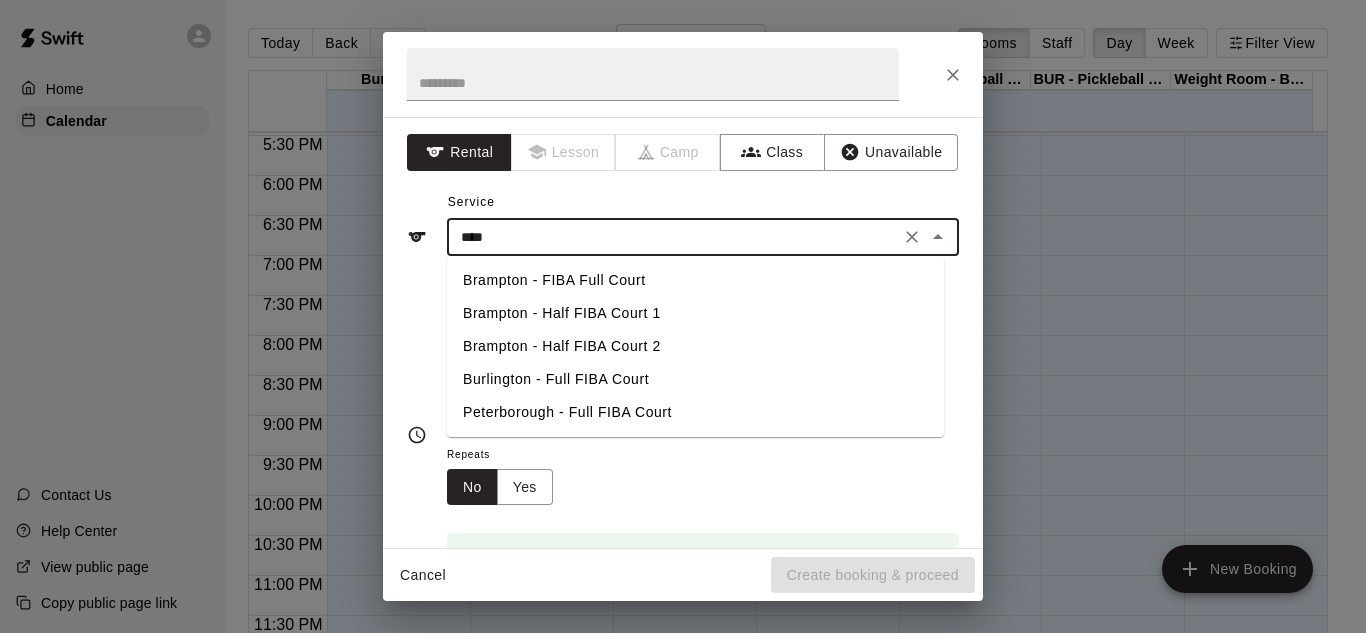 click on "Burlington - Full FIBA Court" at bounding box center (695, 379) 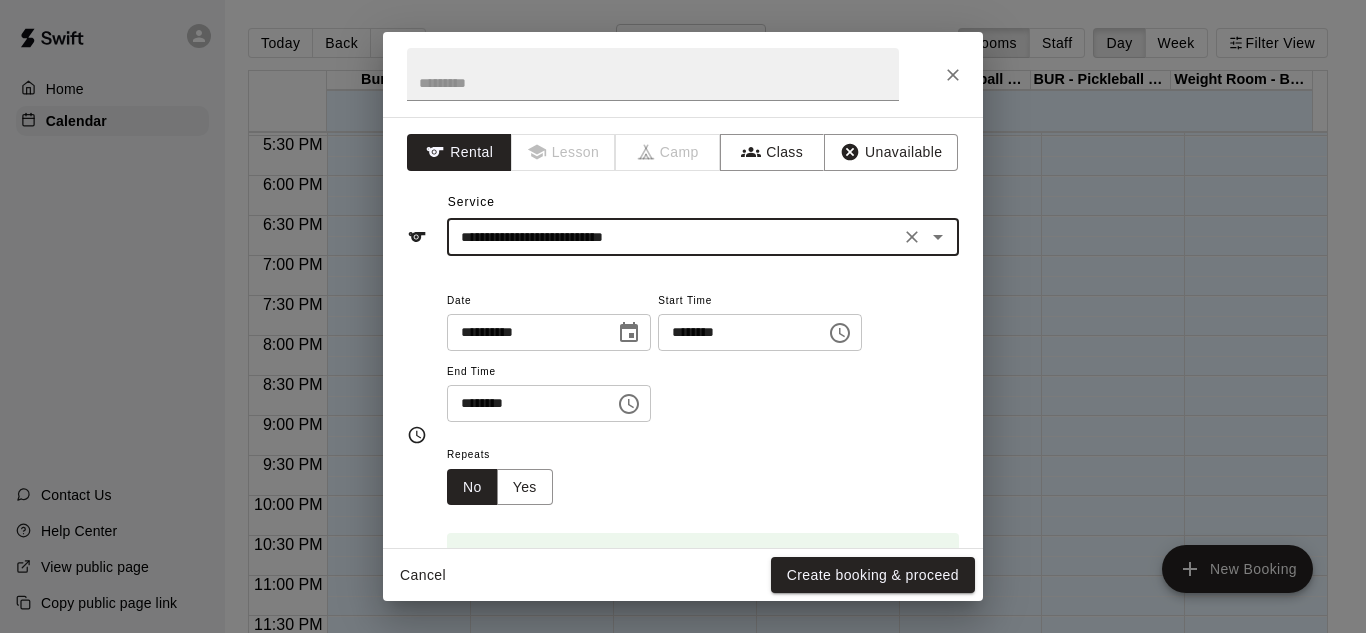 type on "**********" 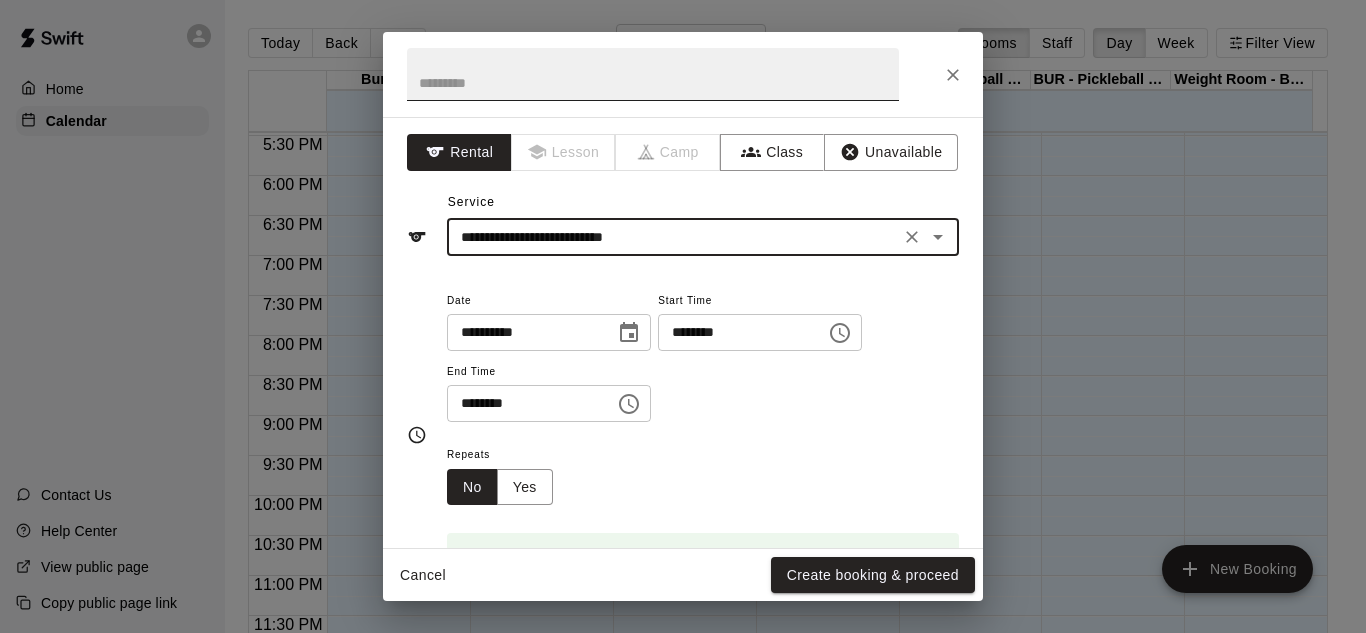 click at bounding box center (653, 74) 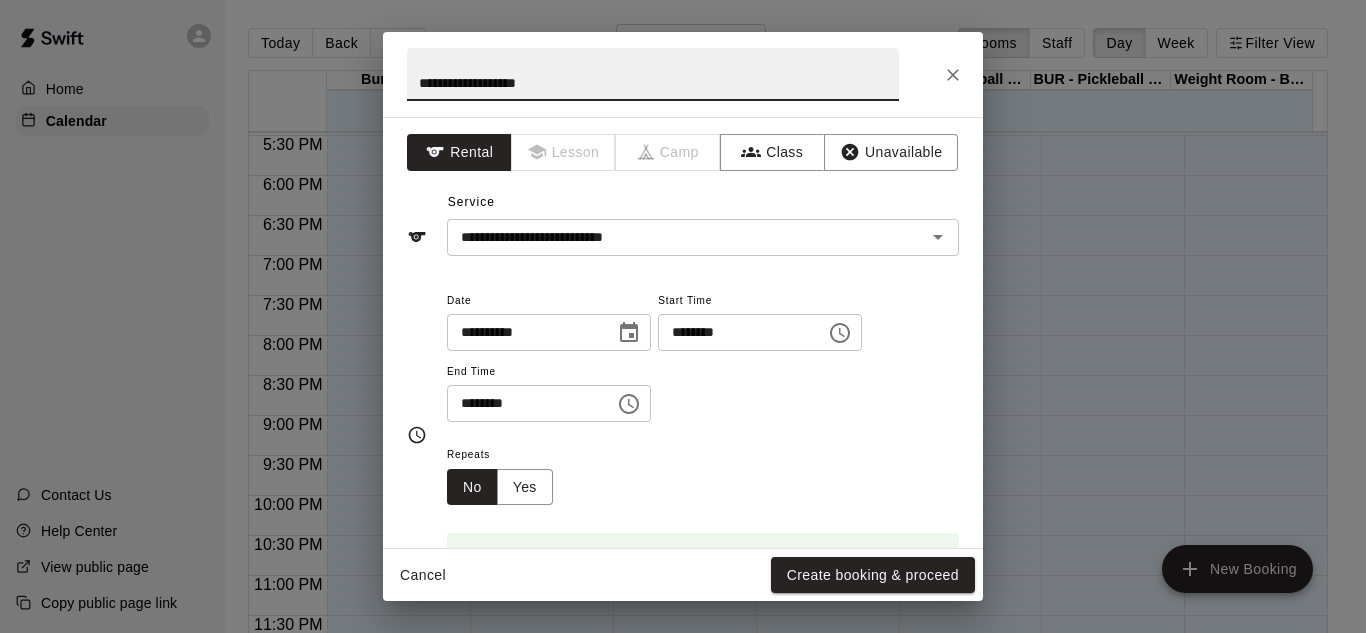 paste on "********" 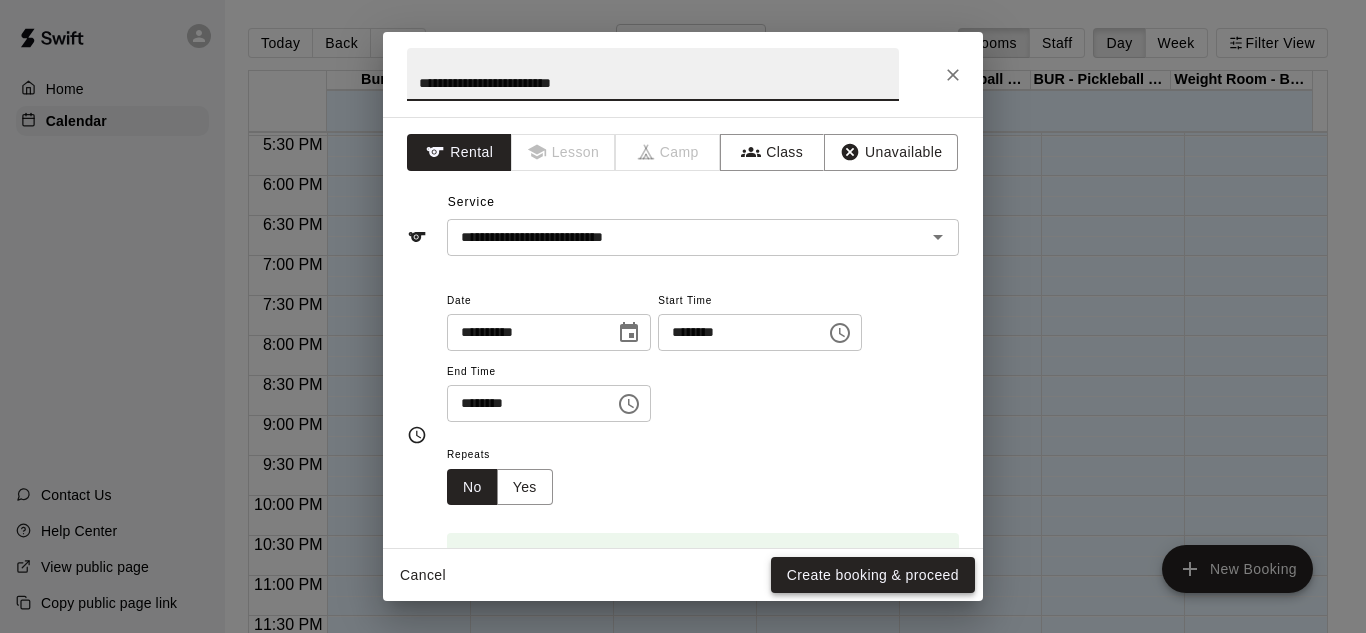 type on "**********" 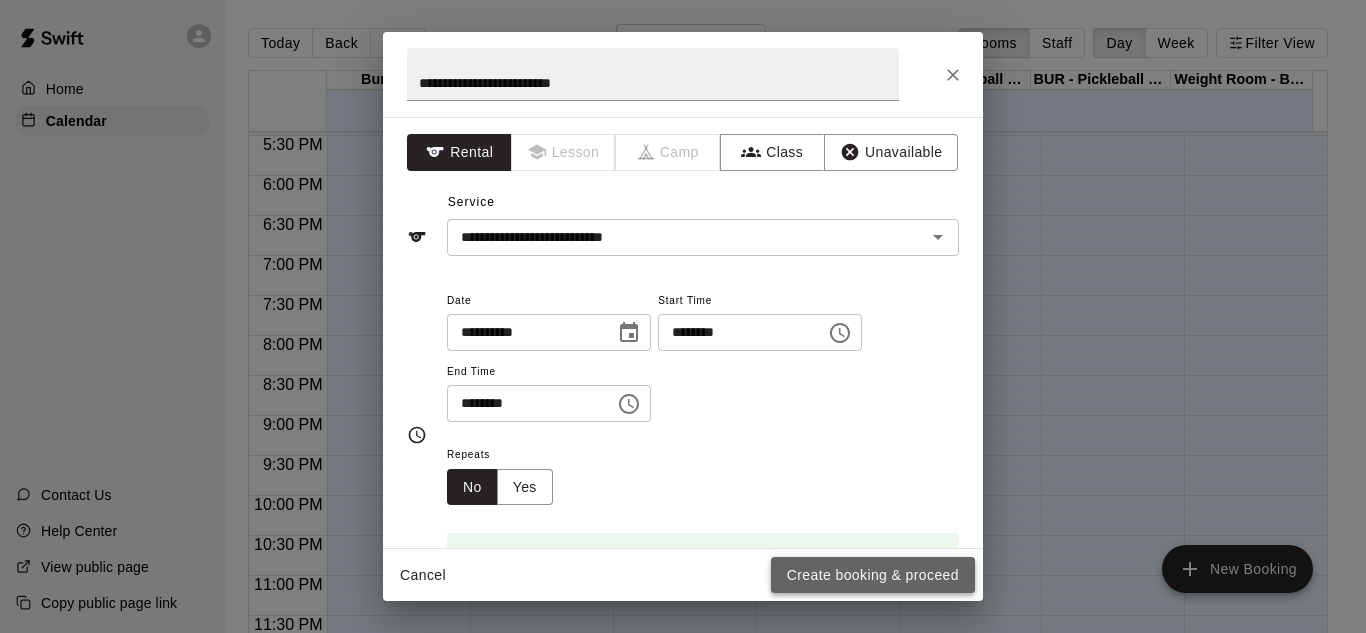 click on "Create booking & proceed" at bounding box center [873, 575] 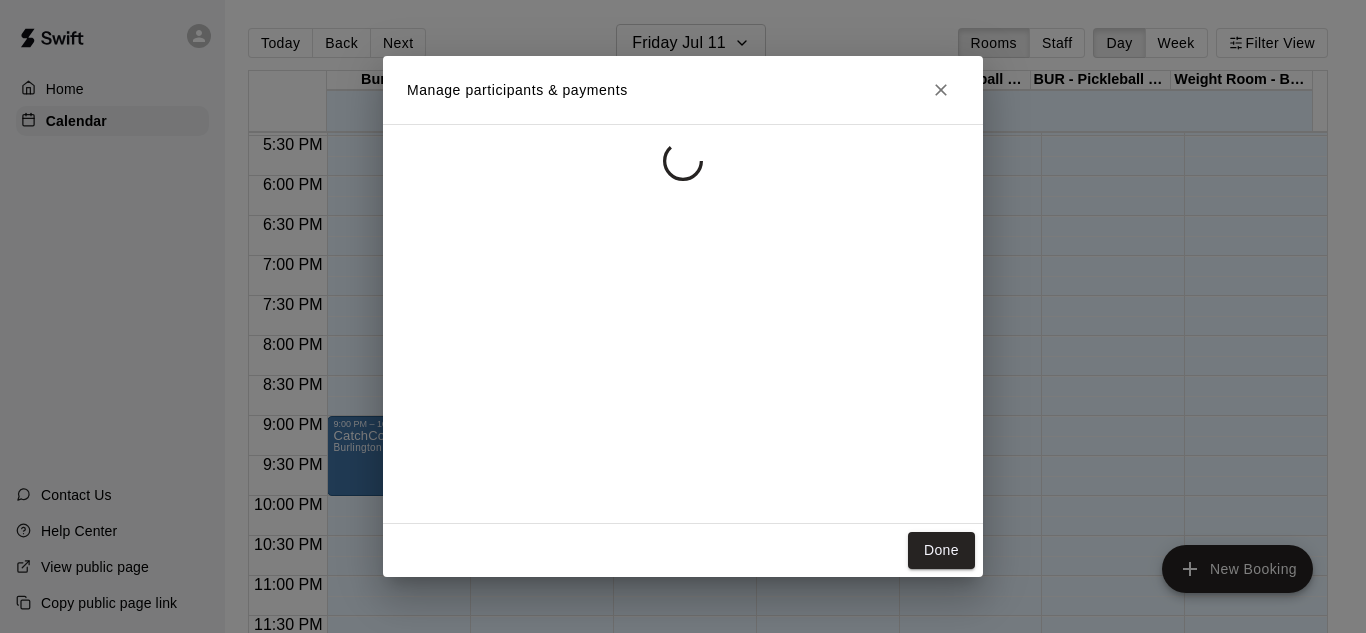 click on "Done" at bounding box center [683, 550] 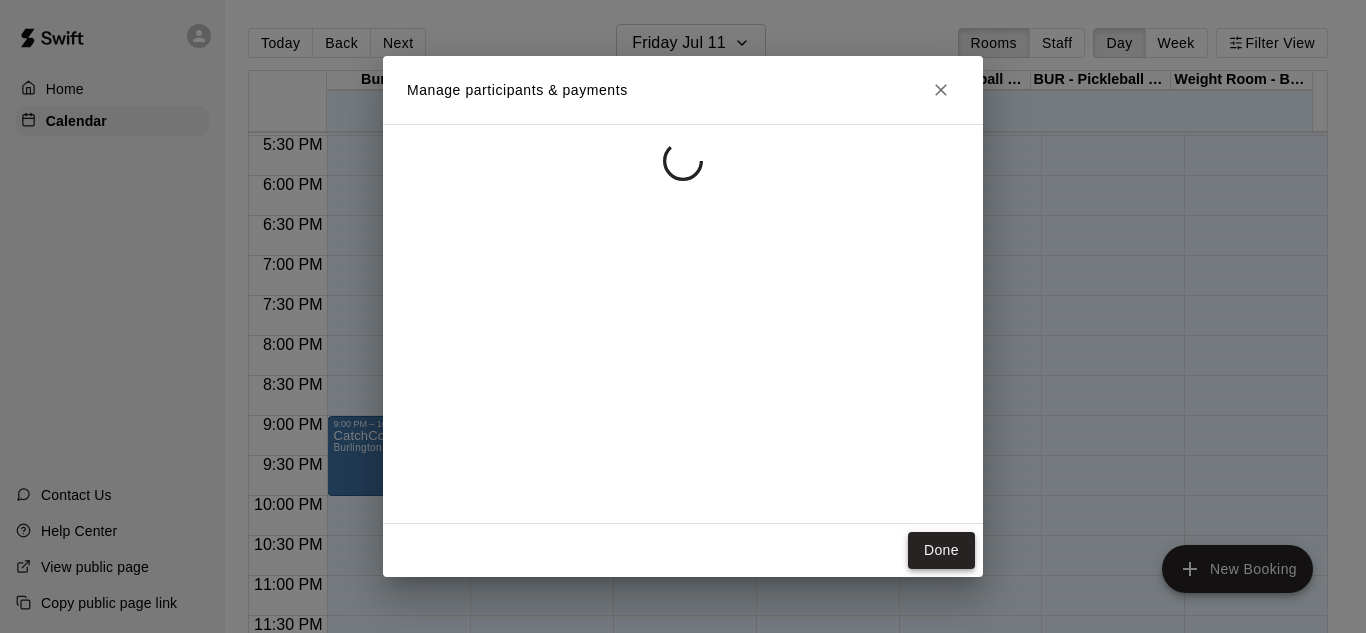 click on "Done" at bounding box center [941, 550] 